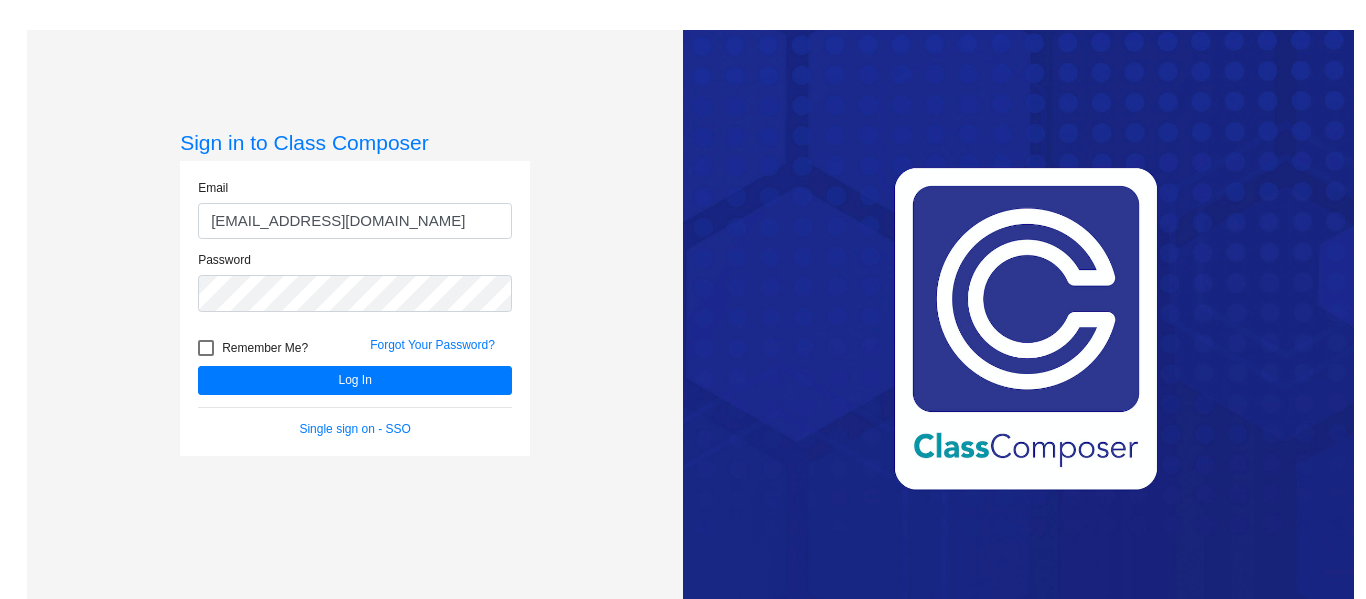 scroll, scrollTop: 0, scrollLeft: 0, axis: both 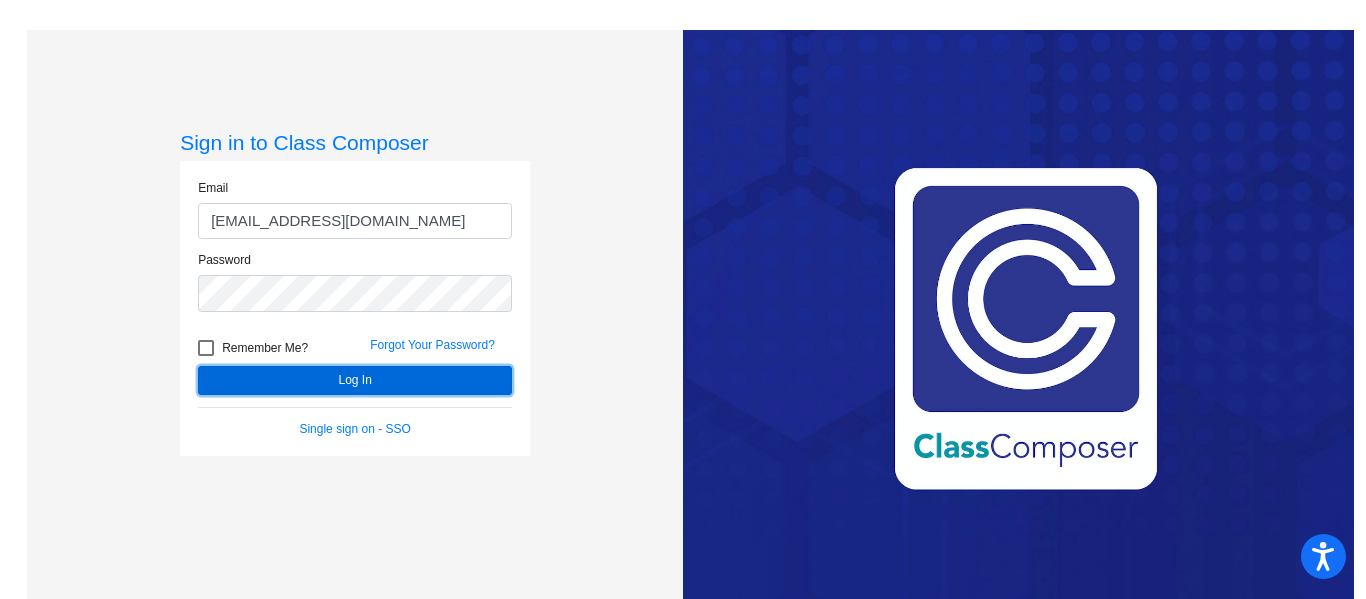 click on "Log In" 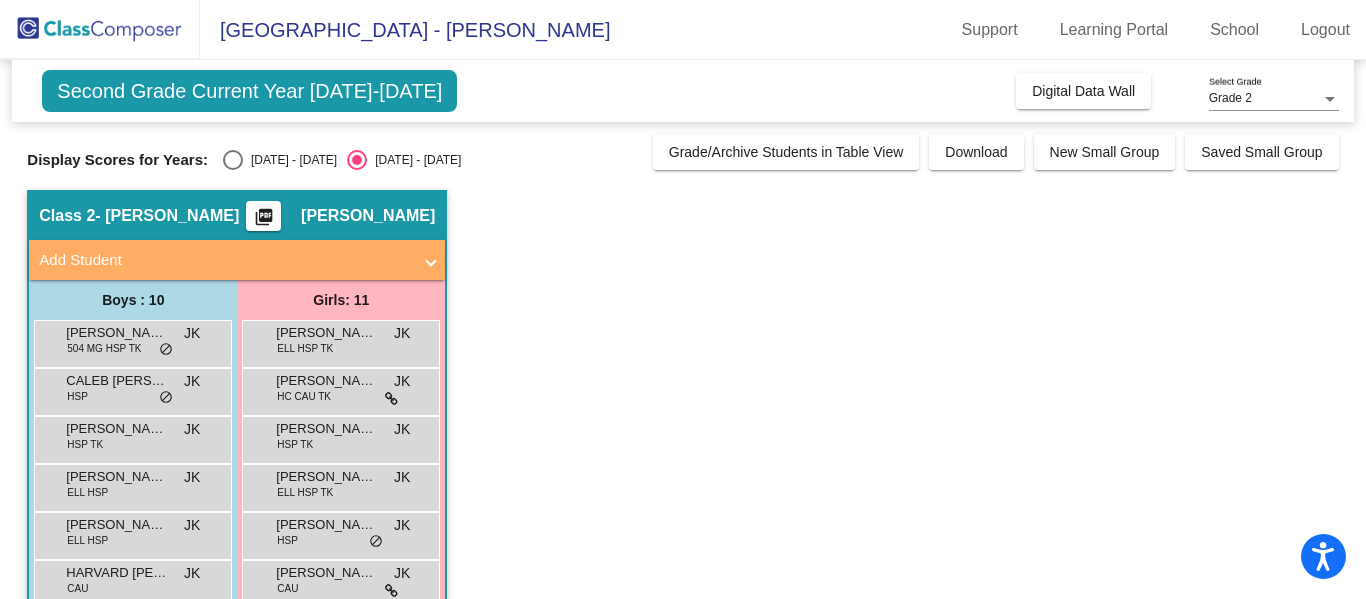 click on "Grade 2 Select Grade" 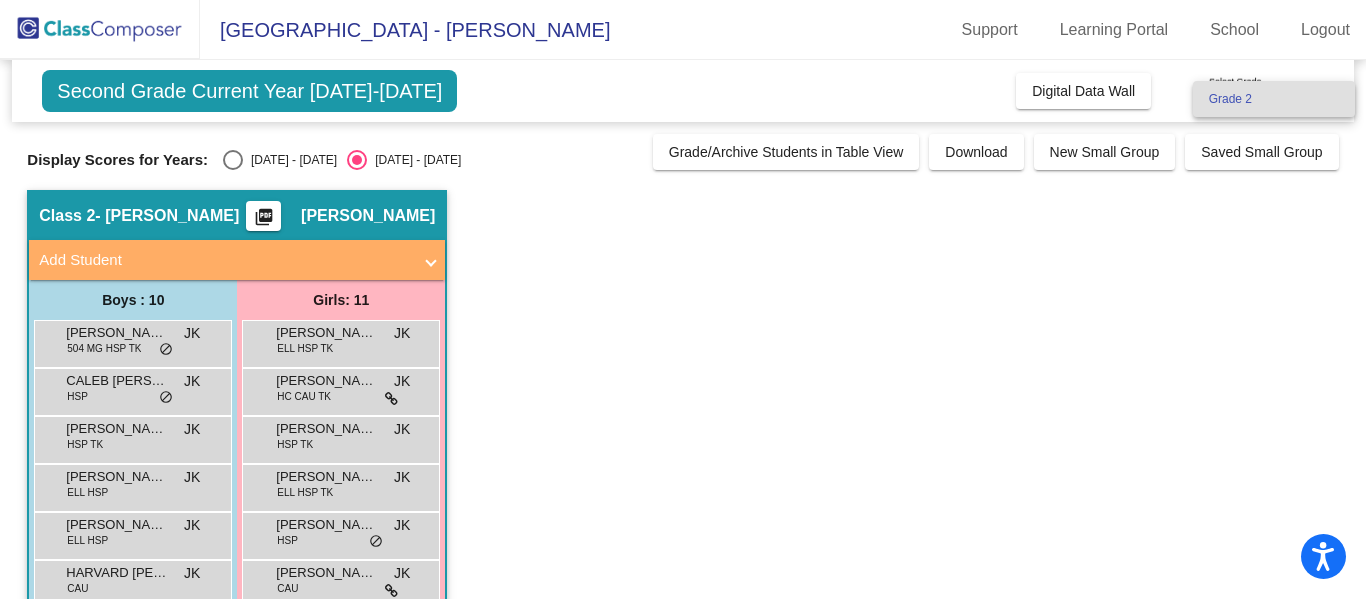 click at bounding box center (683, 299) 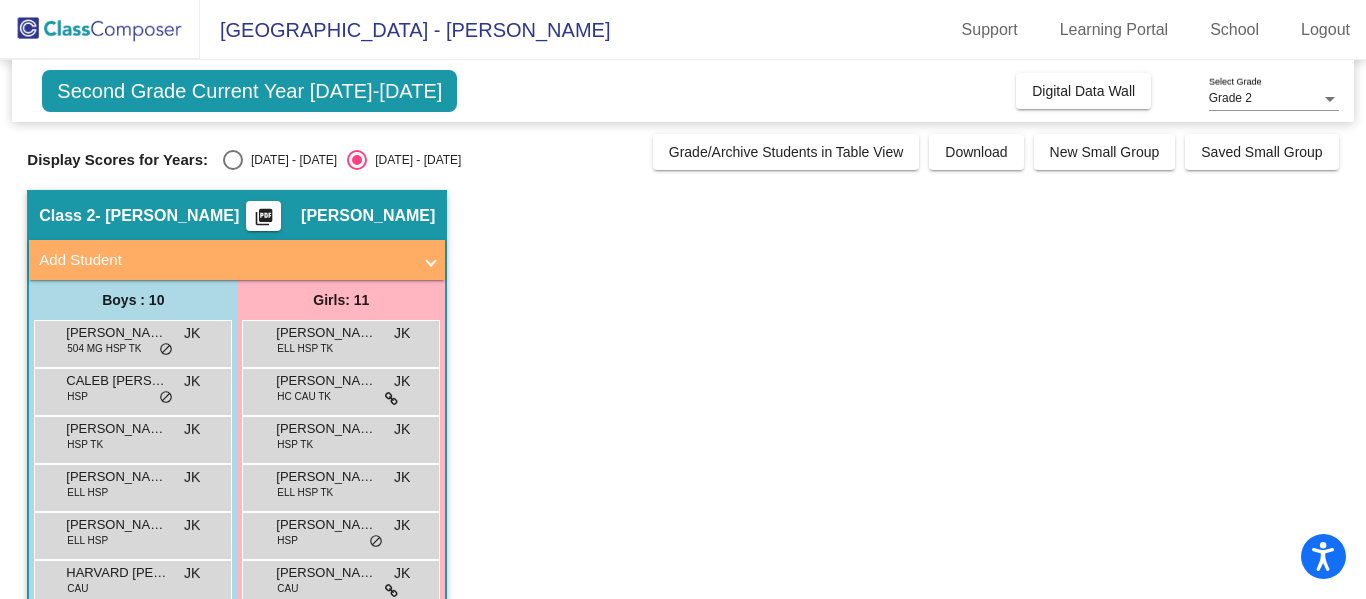 click at bounding box center [233, 160] 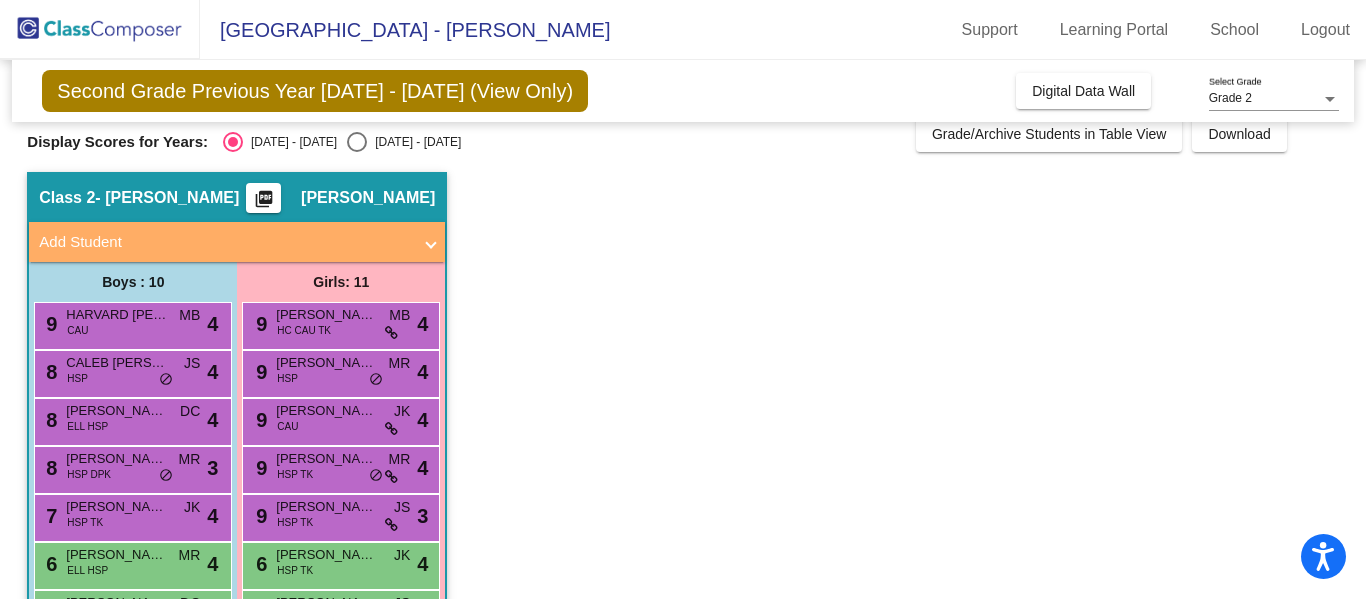 scroll, scrollTop: 0, scrollLeft: 0, axis: both 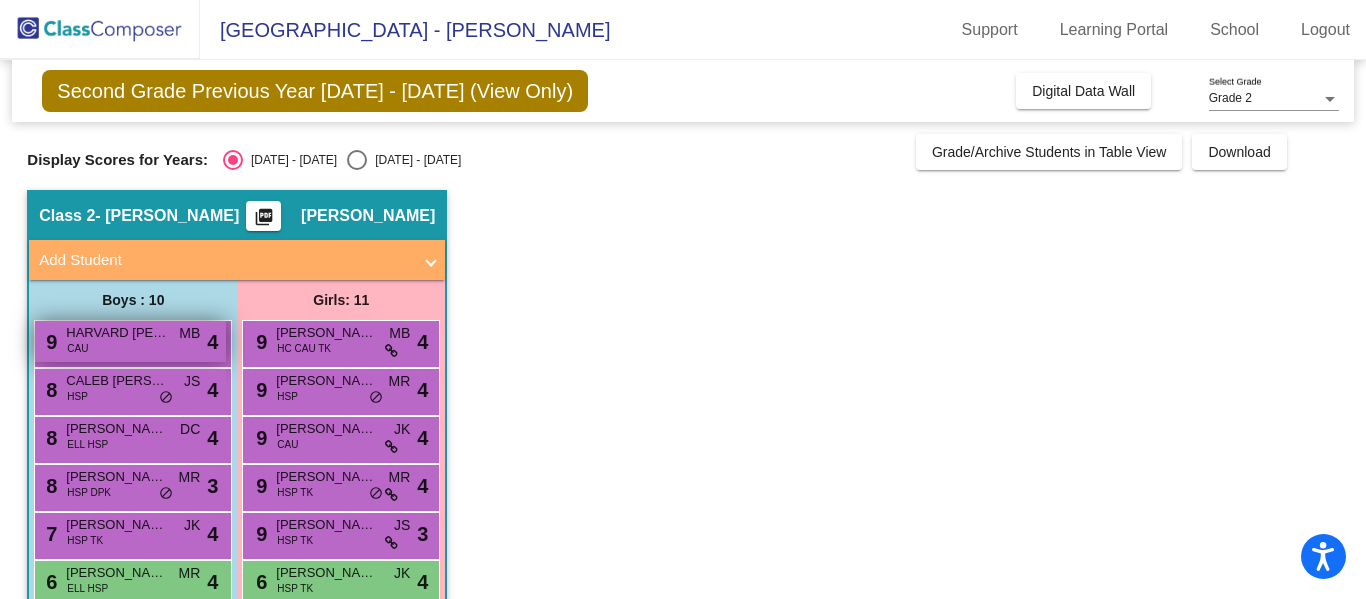 click on "9 HARVARD [PERSON_NAME] CAU MB lock do_not_disturb_alt 4" at bounding box center [130, 341] 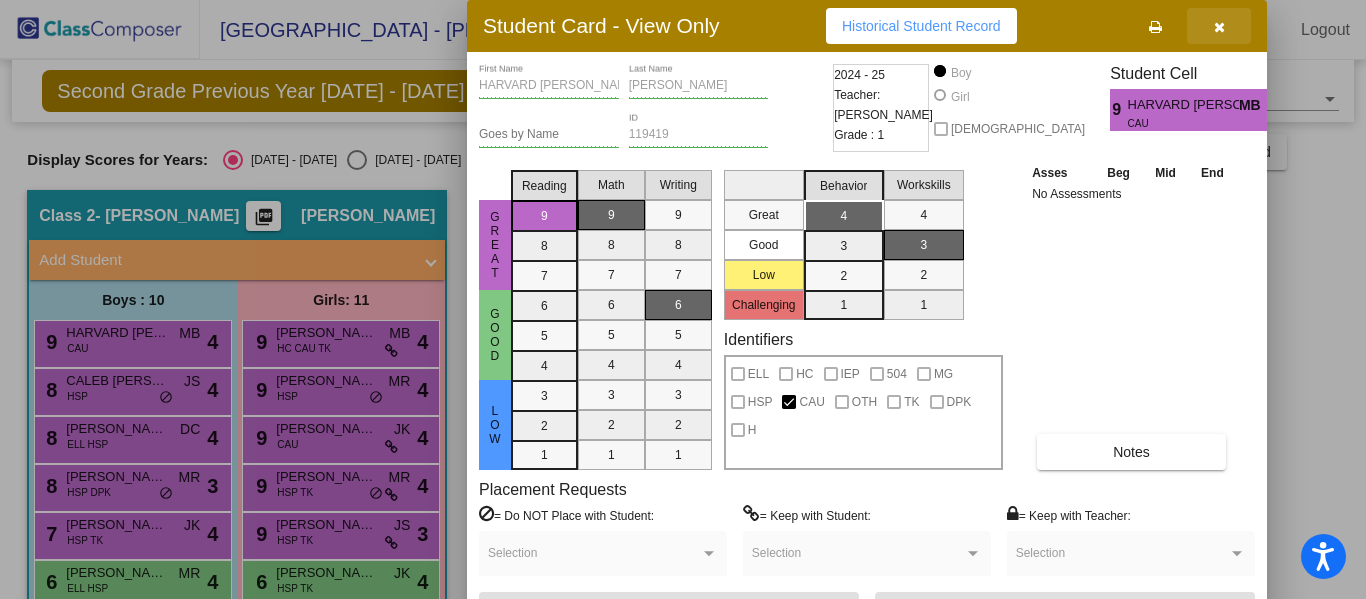 click at bounding box center [1219, 27] 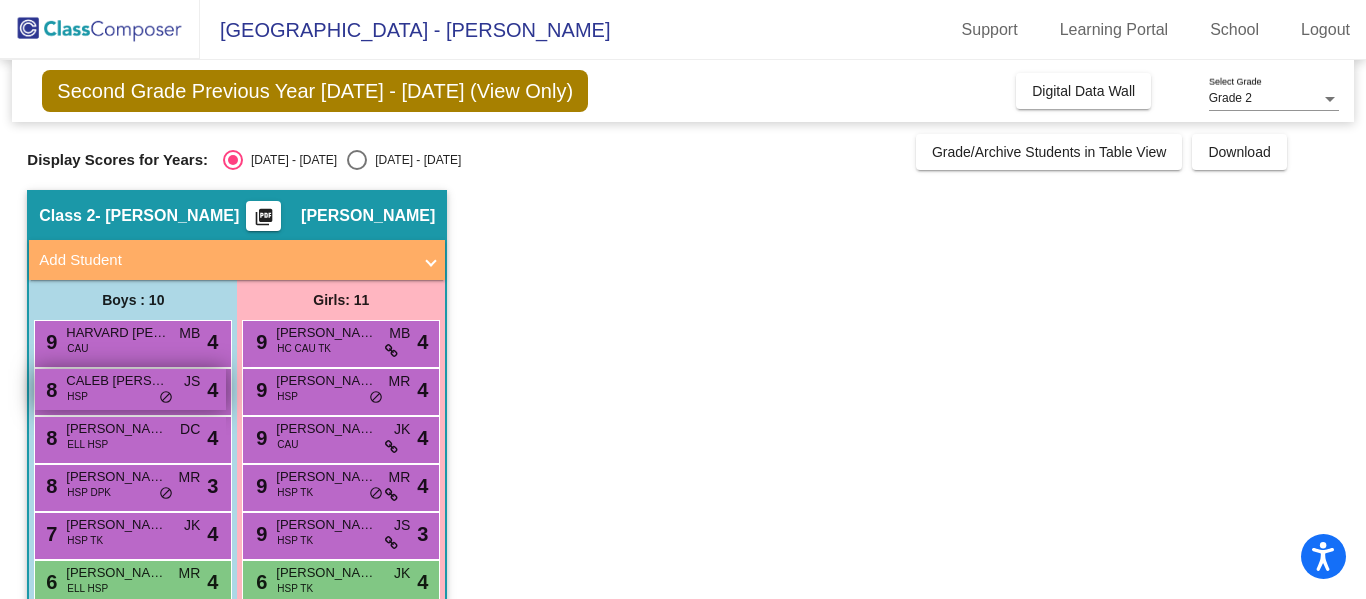 click on "8 [PERSON_NAME] [PERSON_NAME] HSP JS lock do_not_disturb_alt 4" at bounding box center [130, 389] 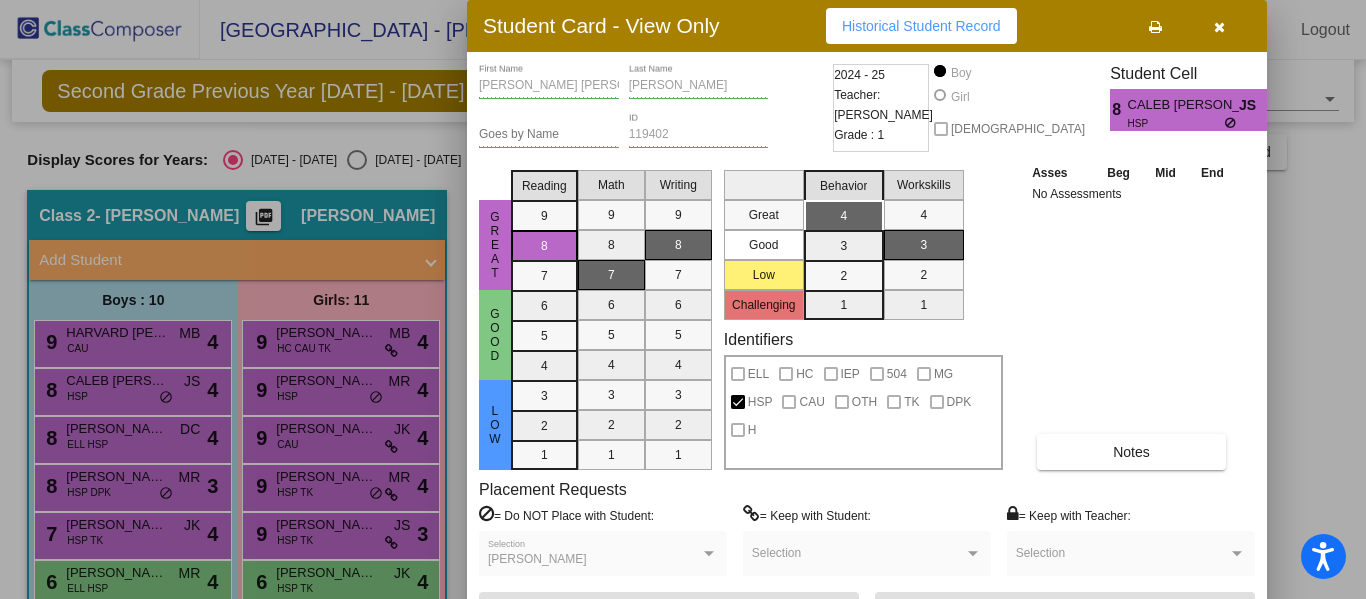 click at bounding box center (1219, 26) 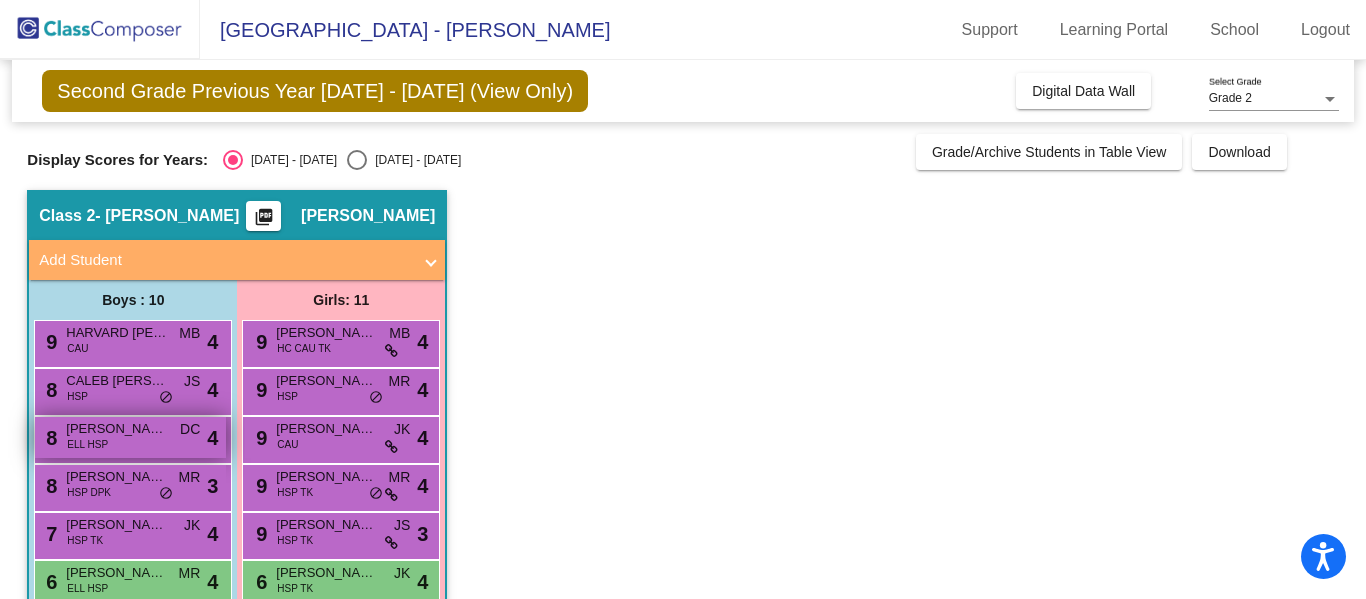 click on "8 [PERSON_NAME] Guatemala [PERSON_NAME] HSP DC lock do_not_disturb_alt 4" at bounding box center [130, 437] 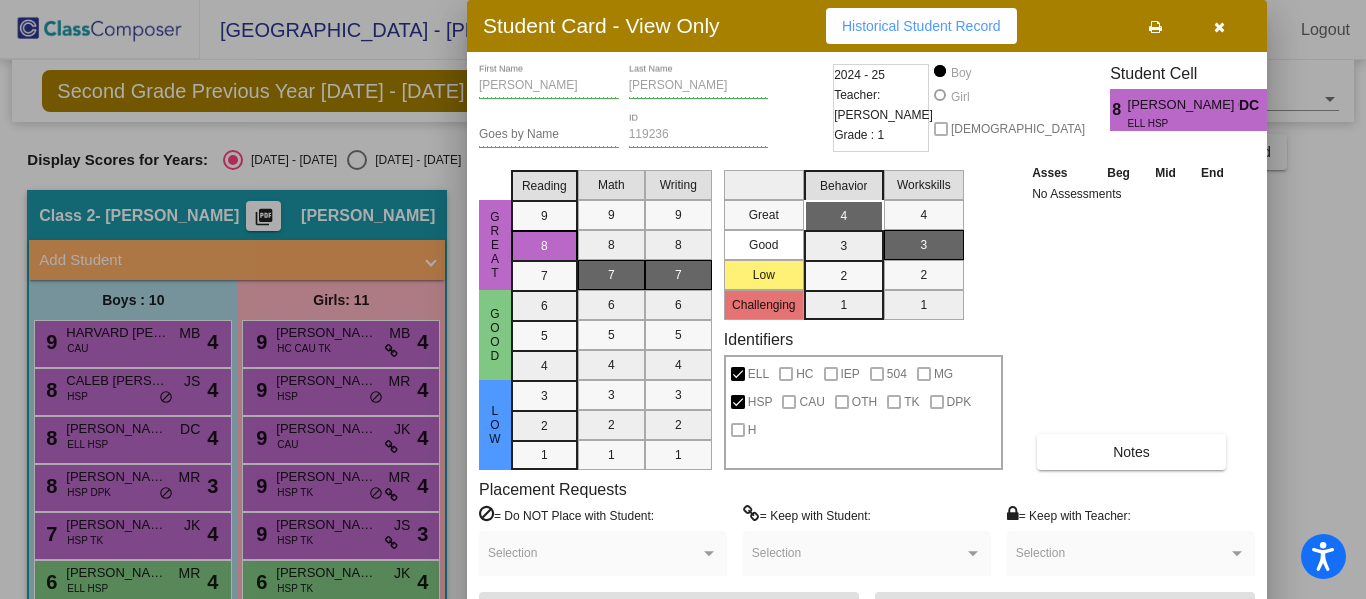 click at bounding box center (1219, 27) 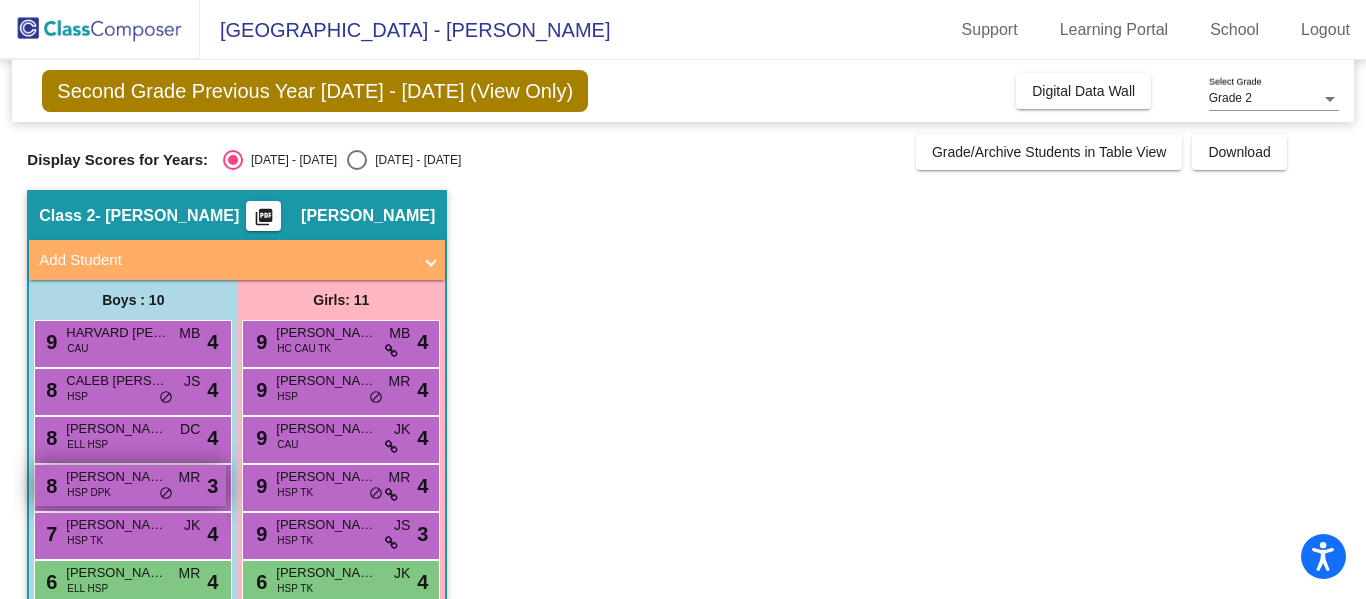 click on "MR" at bounding box center [190, 477] 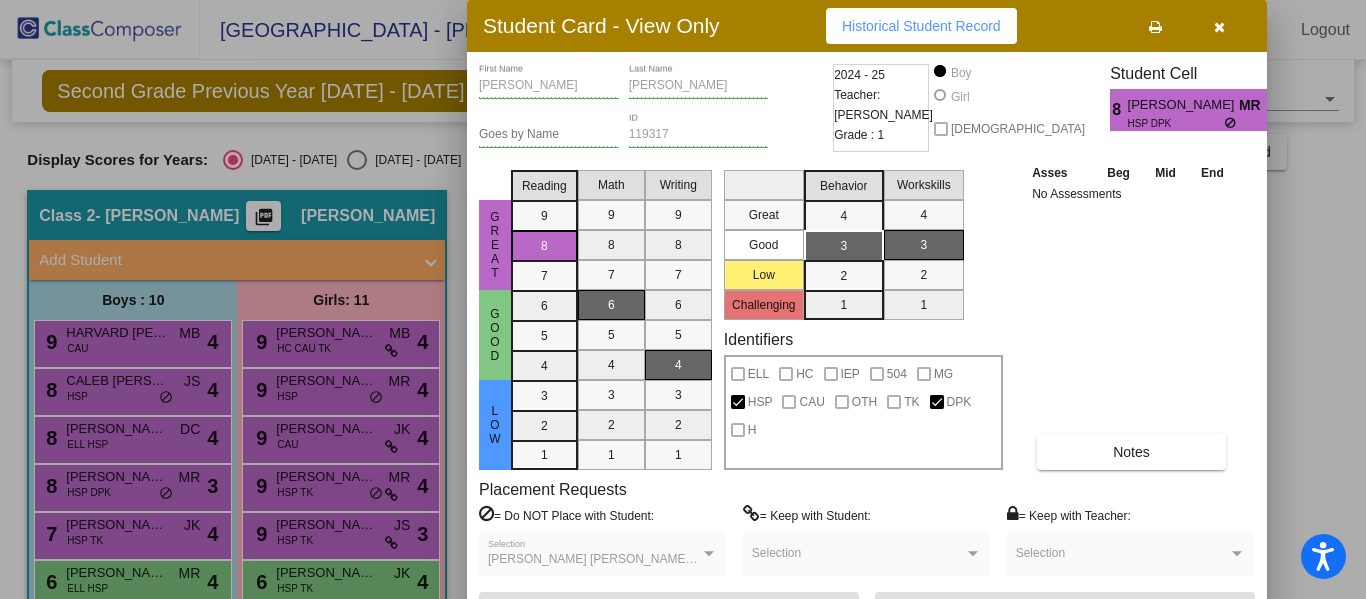 click at bounding box center [1219, 27] 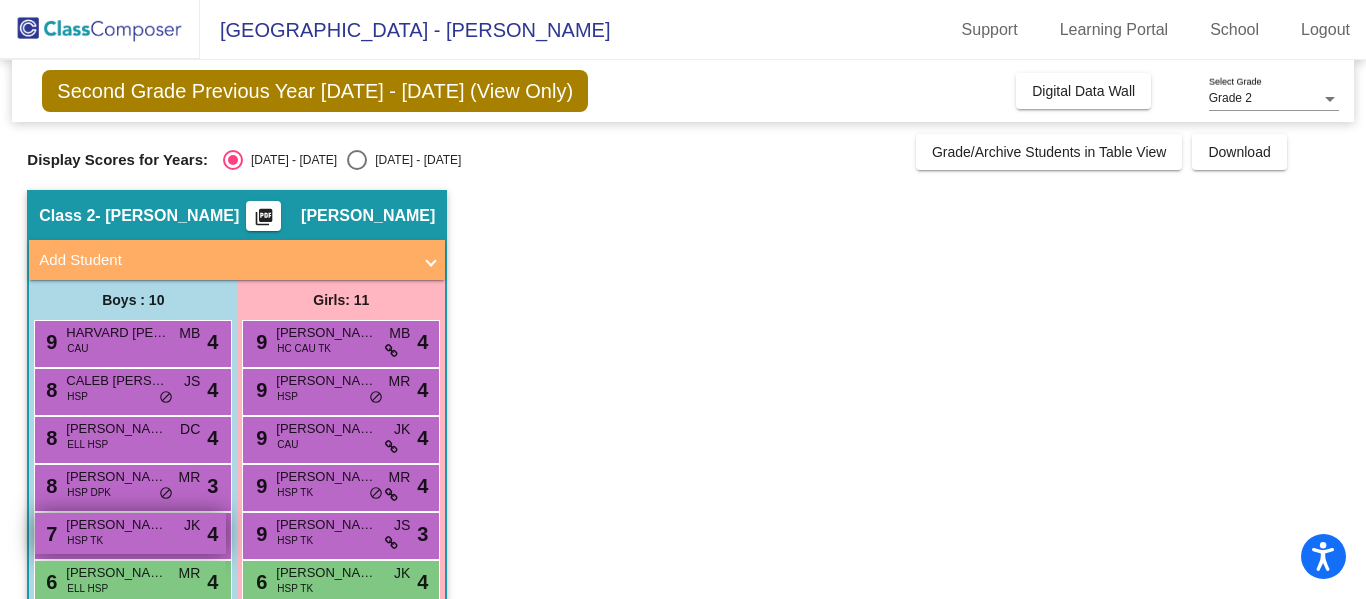 click on "7 [PERSON_NAME] HSP TK JK lock do_not_disturb_alt 4" at bounding box center (130, 533) 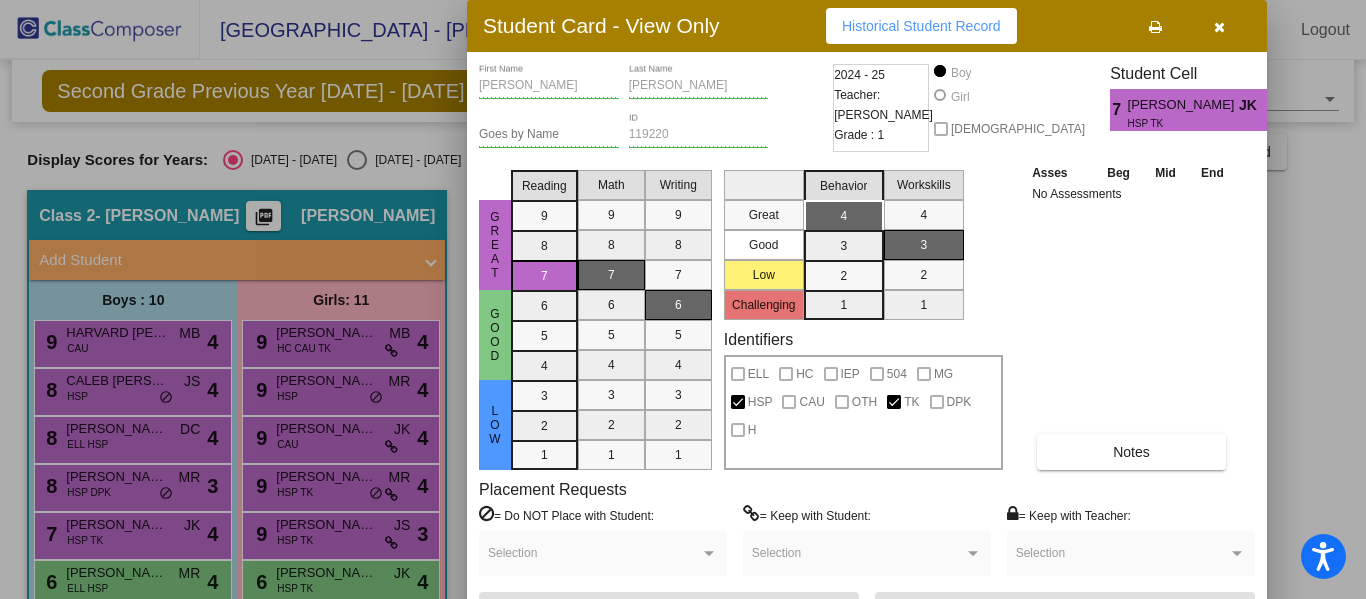 click at bounding box center [1219, 26] 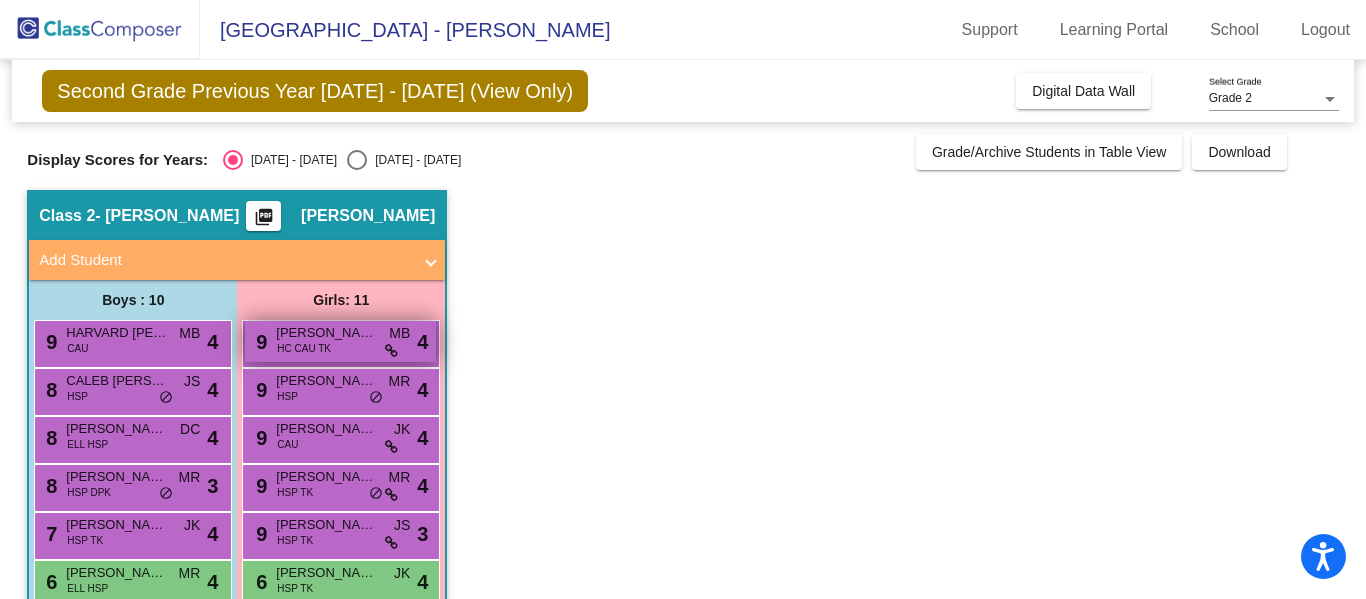 click on "9 [PERSON_NAME] CAU TK MB lock do_not_disturb_alt 4" at bounding box center (340, 341) 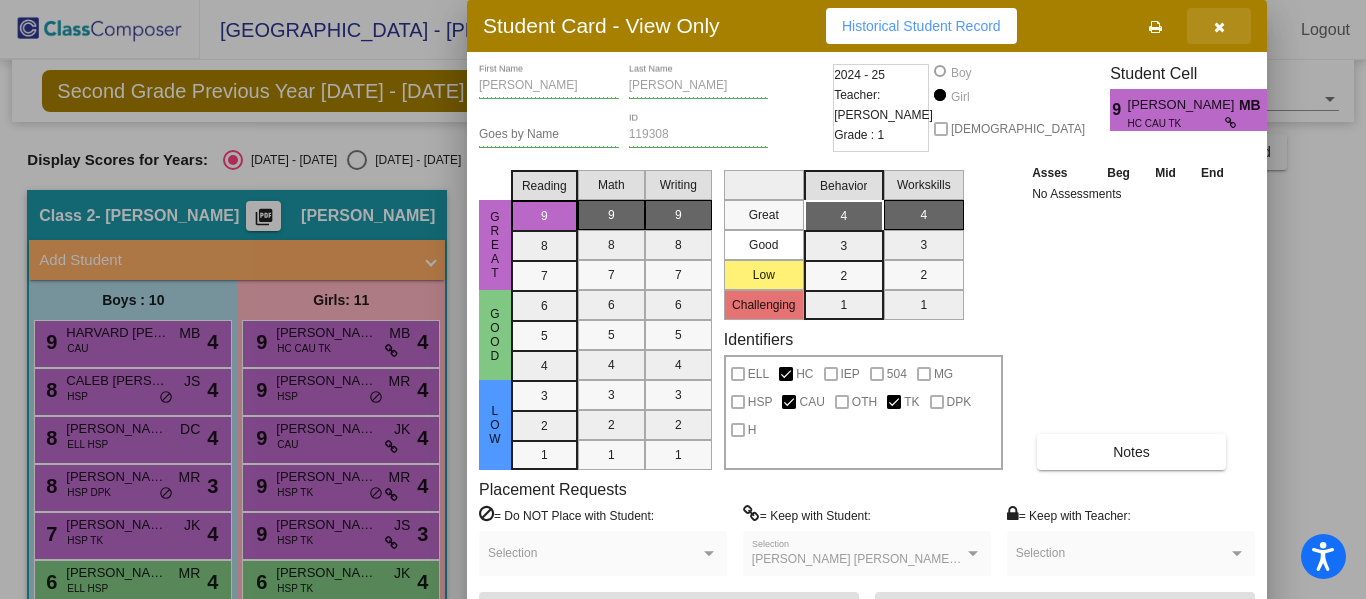 click at bounding box center [1219, 26] 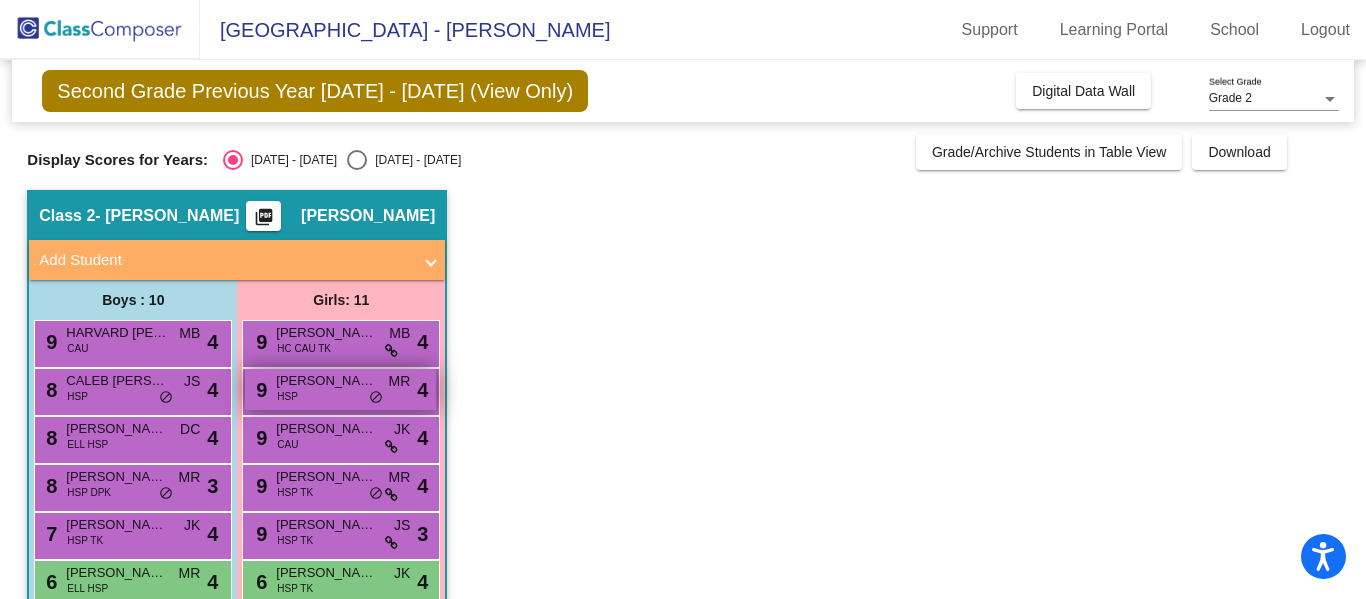 click on "9 [PERSON_NAME] HSP MR lock do_not_disturb_alt 4" at bounding box center [340, 389] 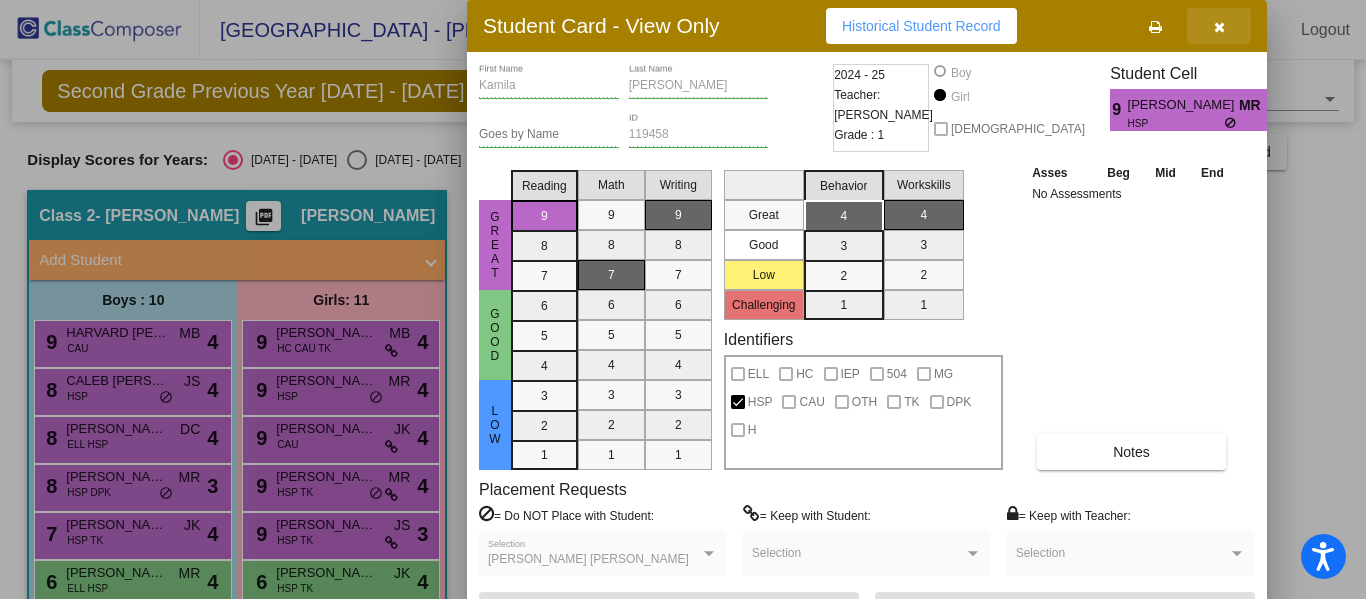 click at bounding box center (1219, 27) 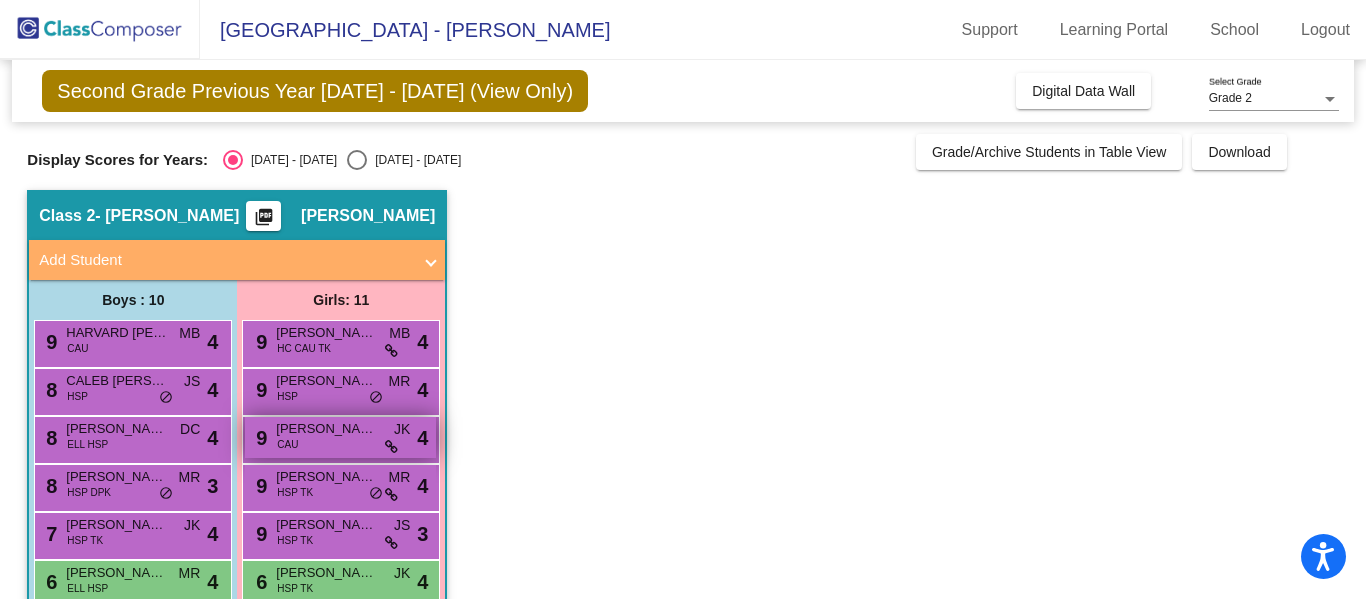 click on "9 [PERSON_NAME] [PERSON_NAME] CAU JK lock do_not_disturb_alt 4" at bounding box center [340, 437] 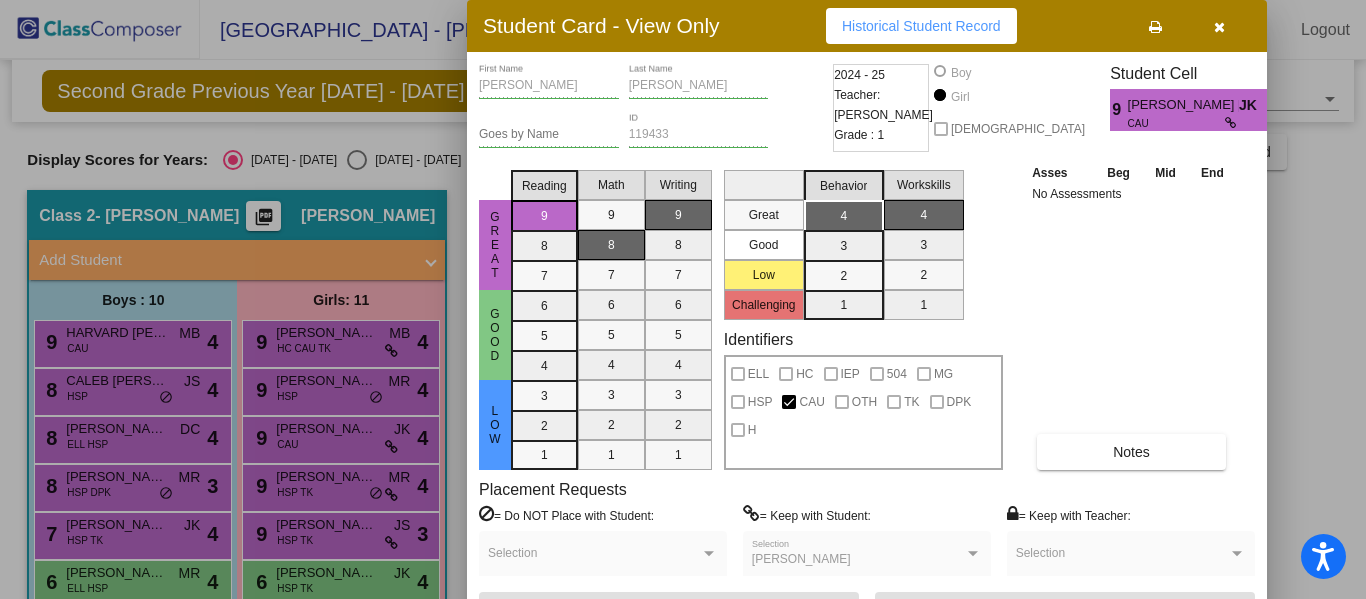 click at bounding box center (1219, 26) 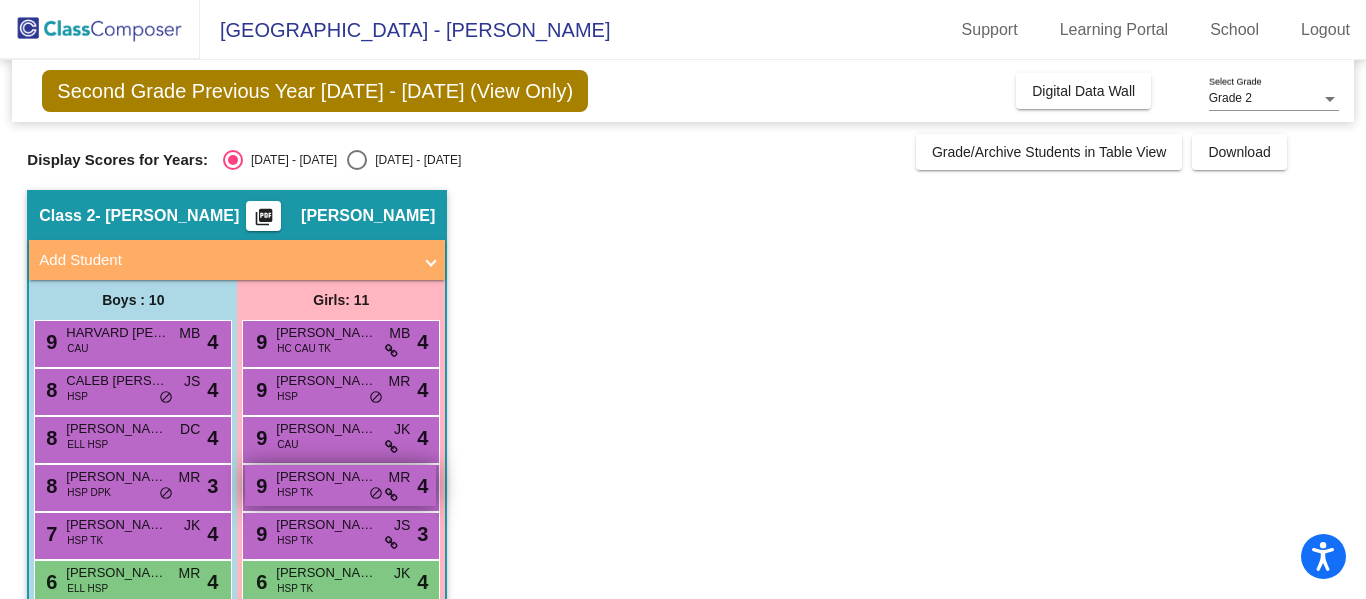 click on "[PERSON_NAME]" at bounding box center [326, 477] 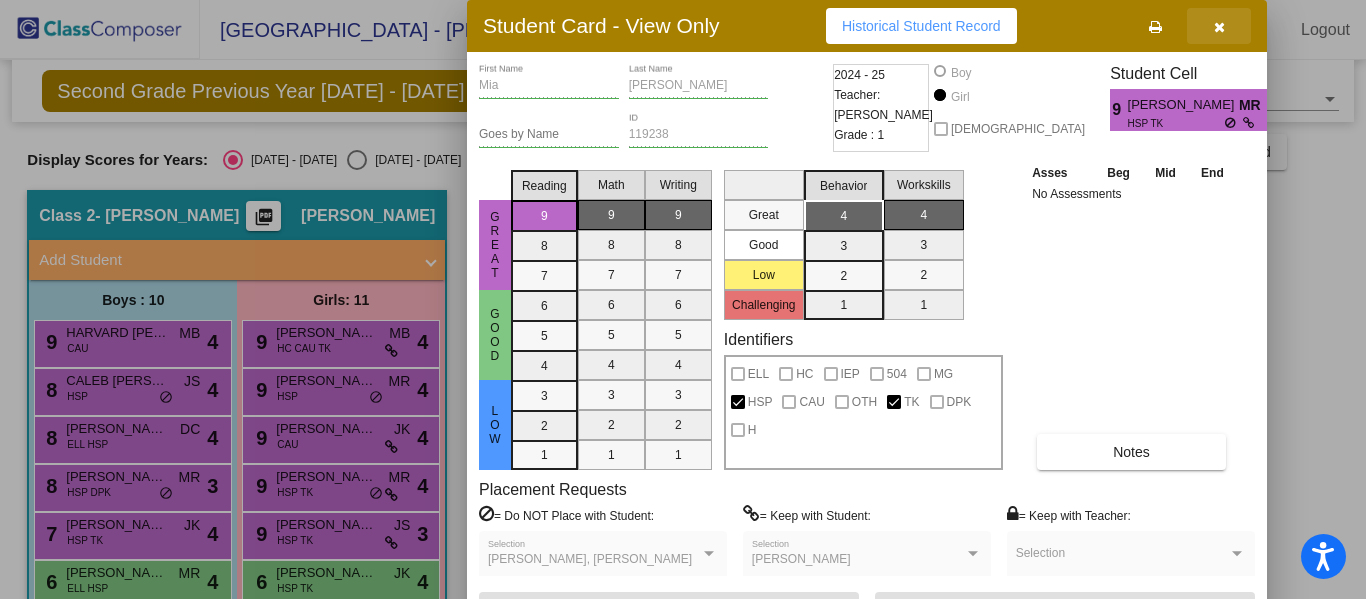 click at bounding box center [1219, 26] 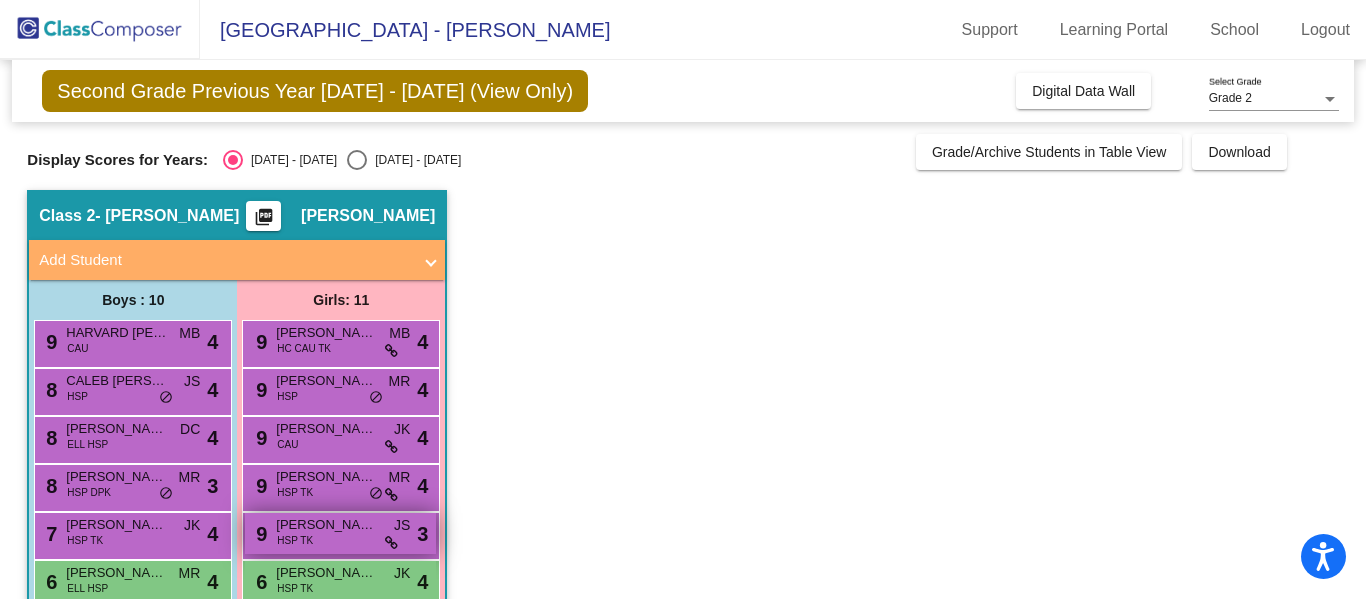 click on "[PERSON_NAME]" at bounding box center [326, 525] 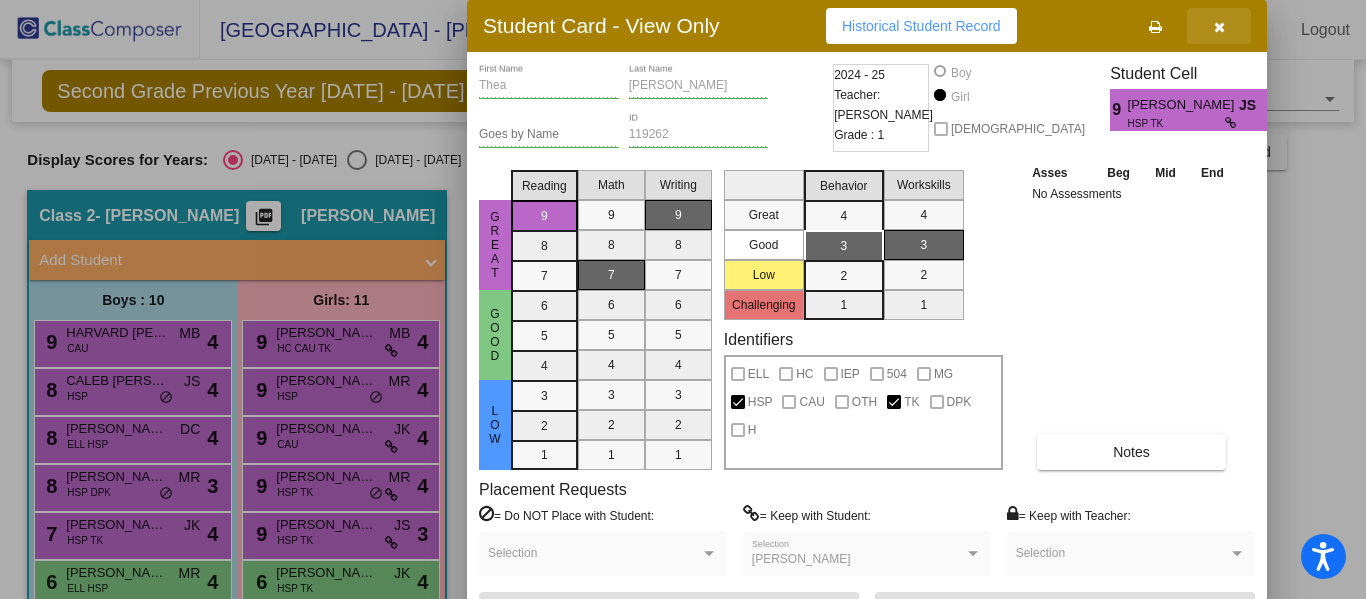 click at bounding box center [1219, 27] 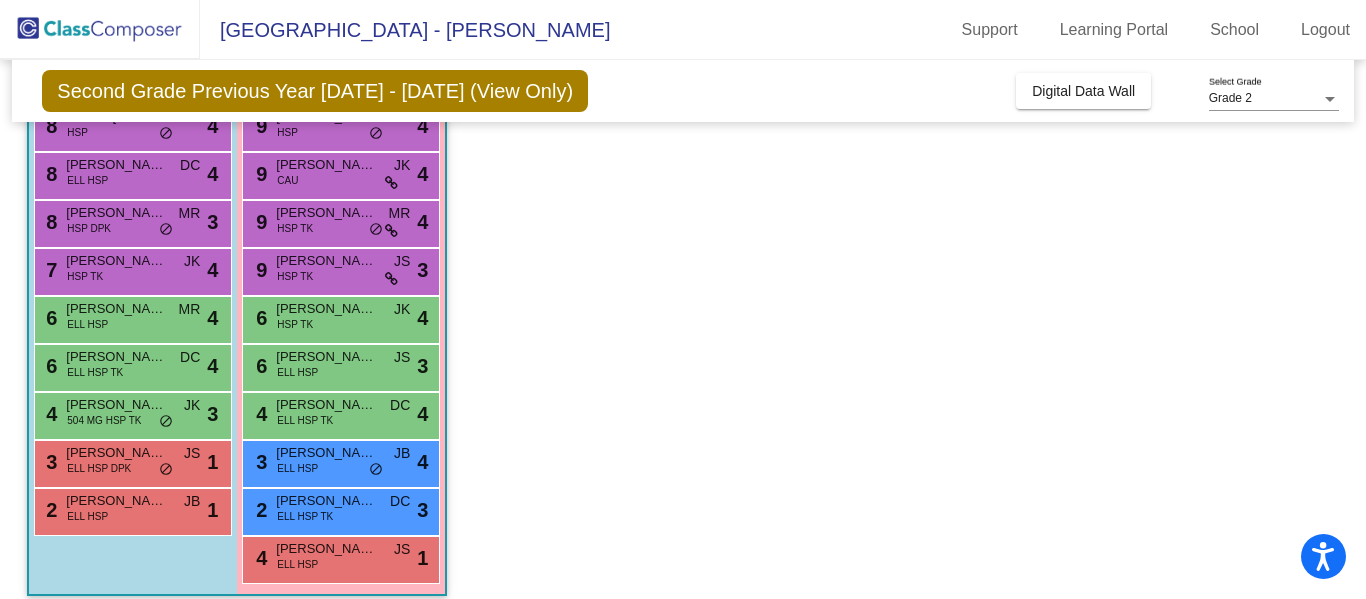 scroll, scrollTop: 272, scrollLeft: 0, axis: vertical 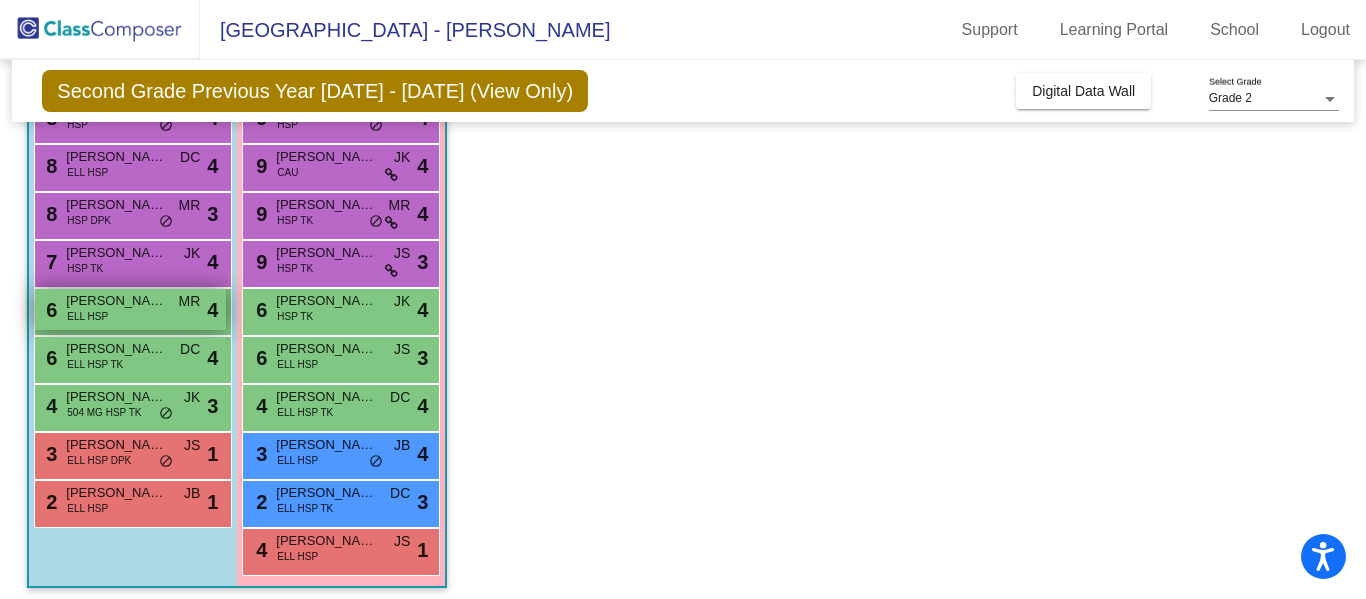 click on "6 [PERSON_NAME] [PERSON_NAME] HSP MR lock do_not_disturb_alt 4" at bounding box center [130, 309] 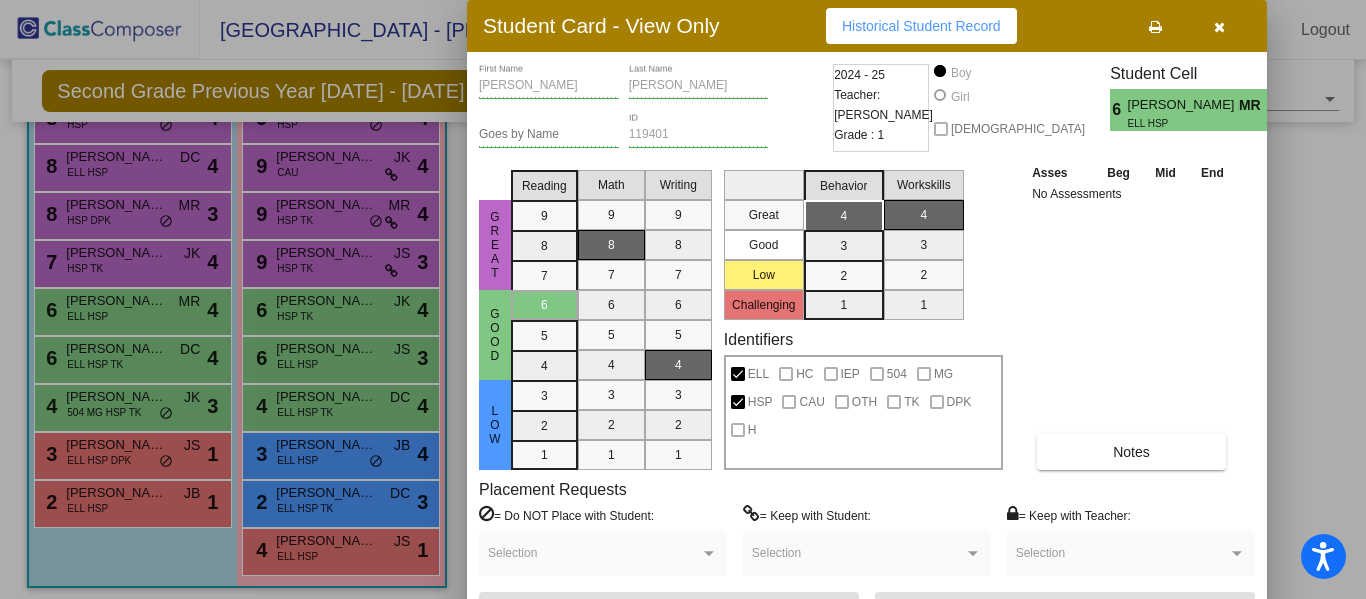 click at bounding box center [1219, 26] 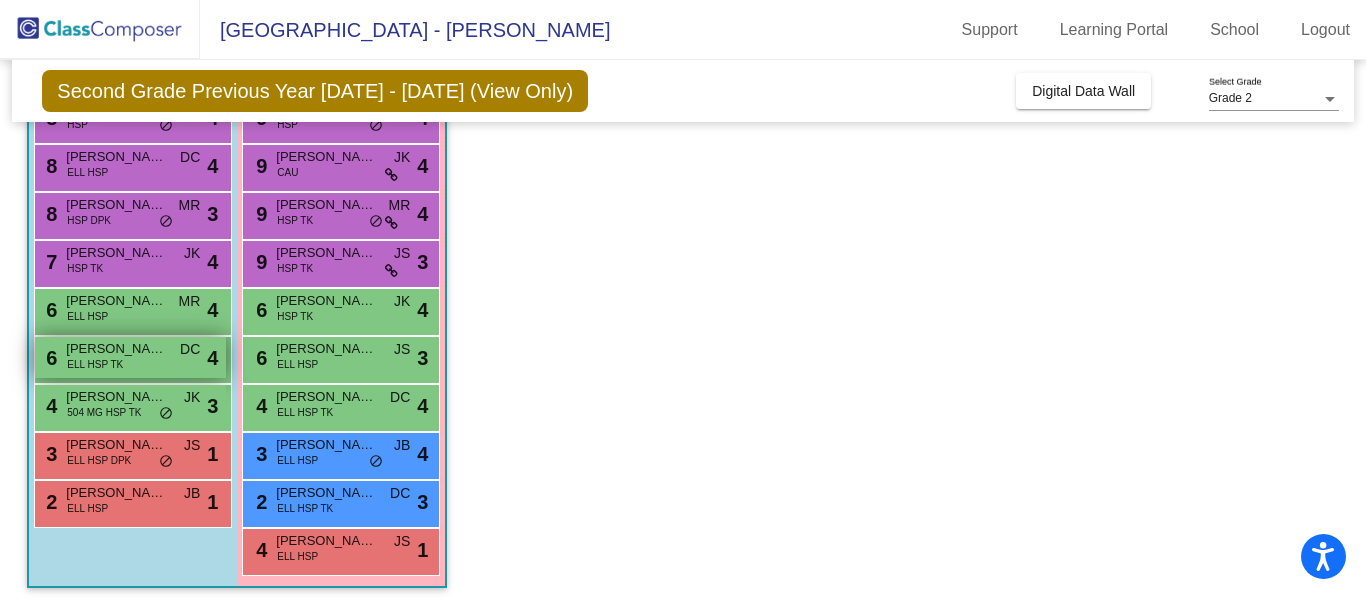 click on "[PERSON_NAME]" at bounding box center [116, 349] 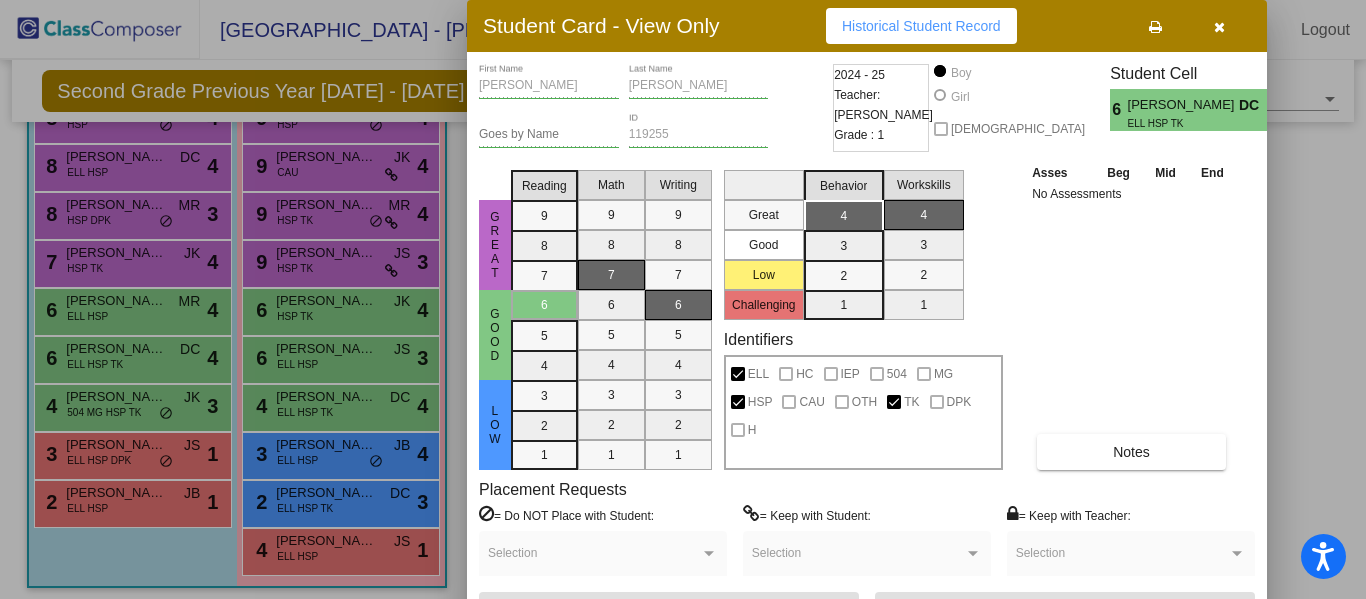 click at bounding box center (1219, 27) 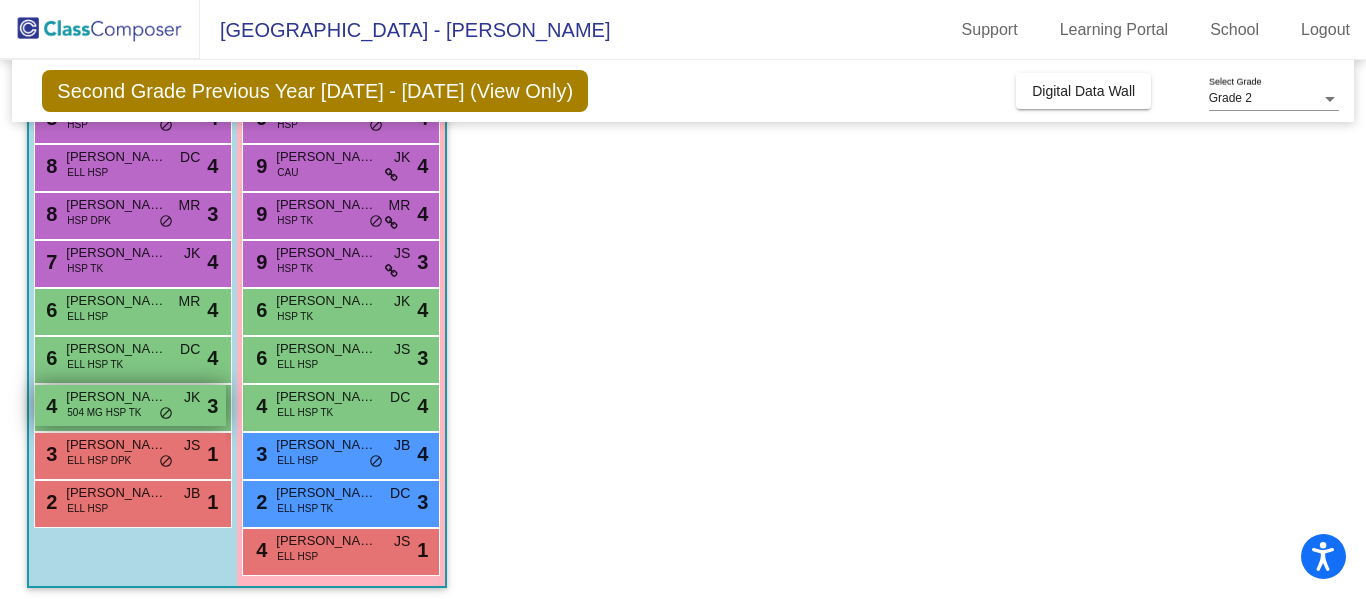 click on "[PERSON_NAME]" at bounding box center (116, 397) 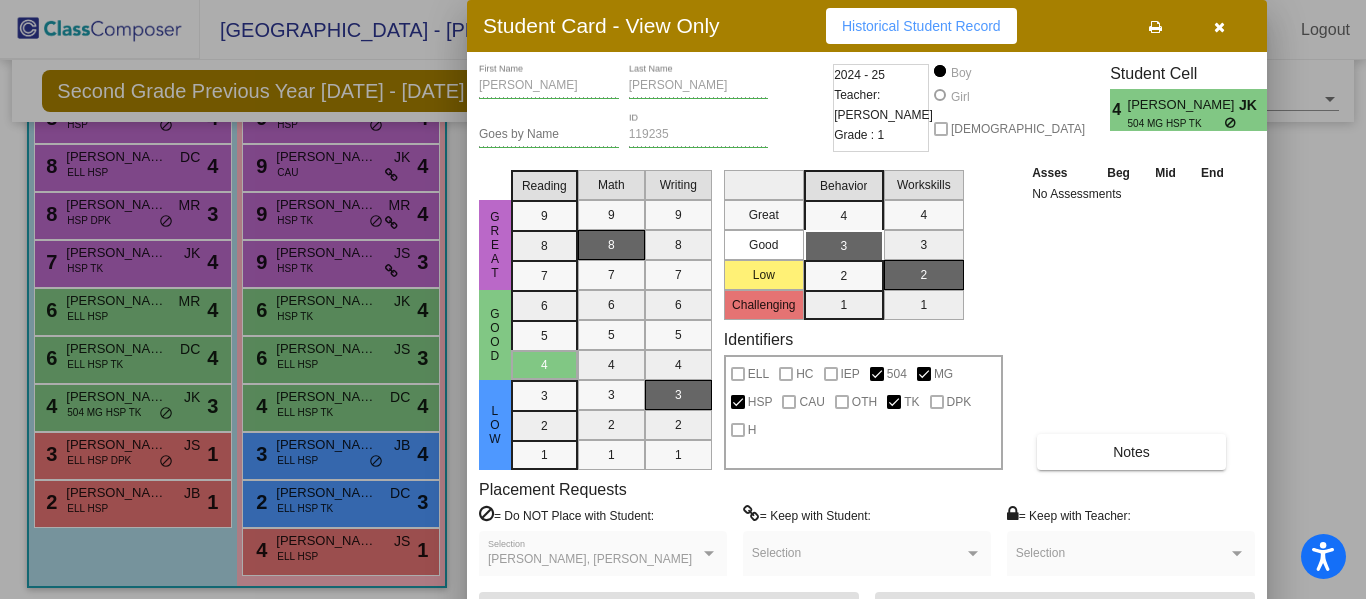 click at bounding box center [1219, 27] 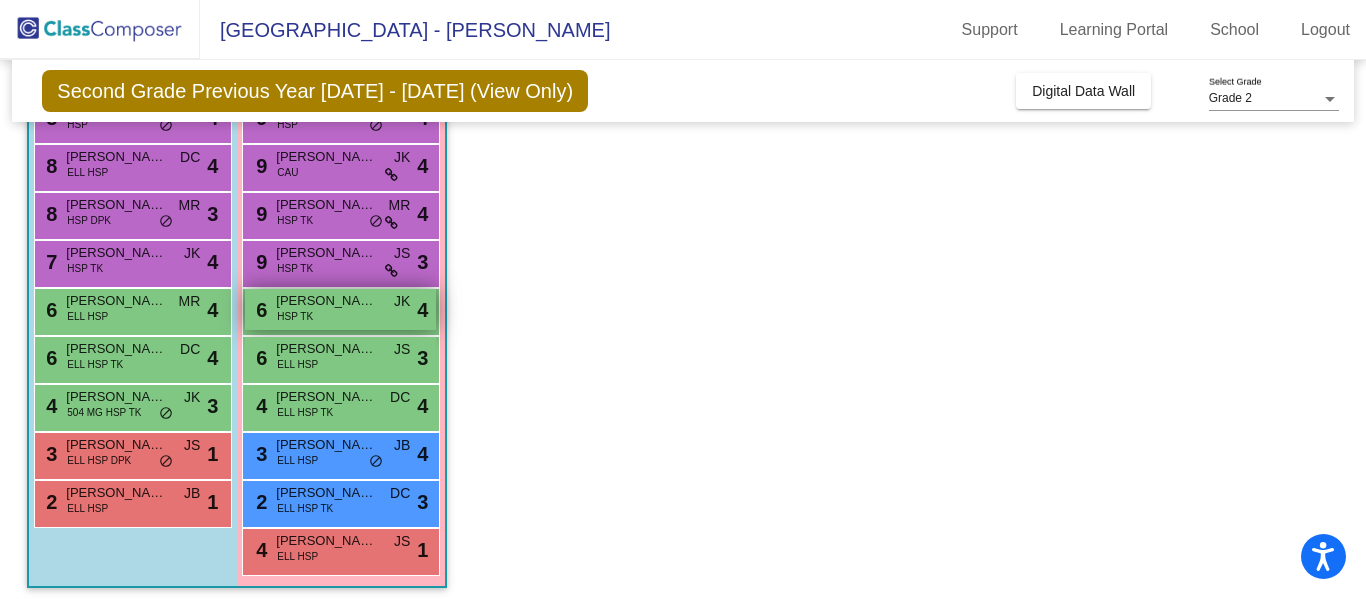 click on "[PERSON_NAME]" at bounding box center (326, 301) 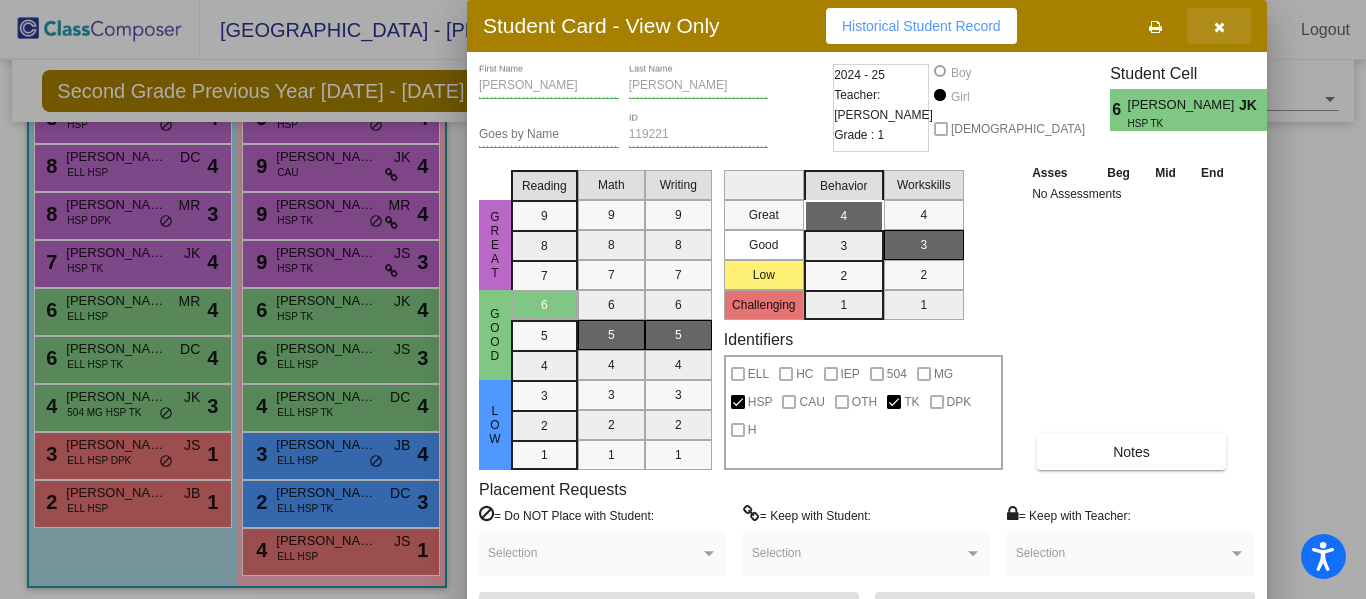 click at bounding box center [1219, 26] 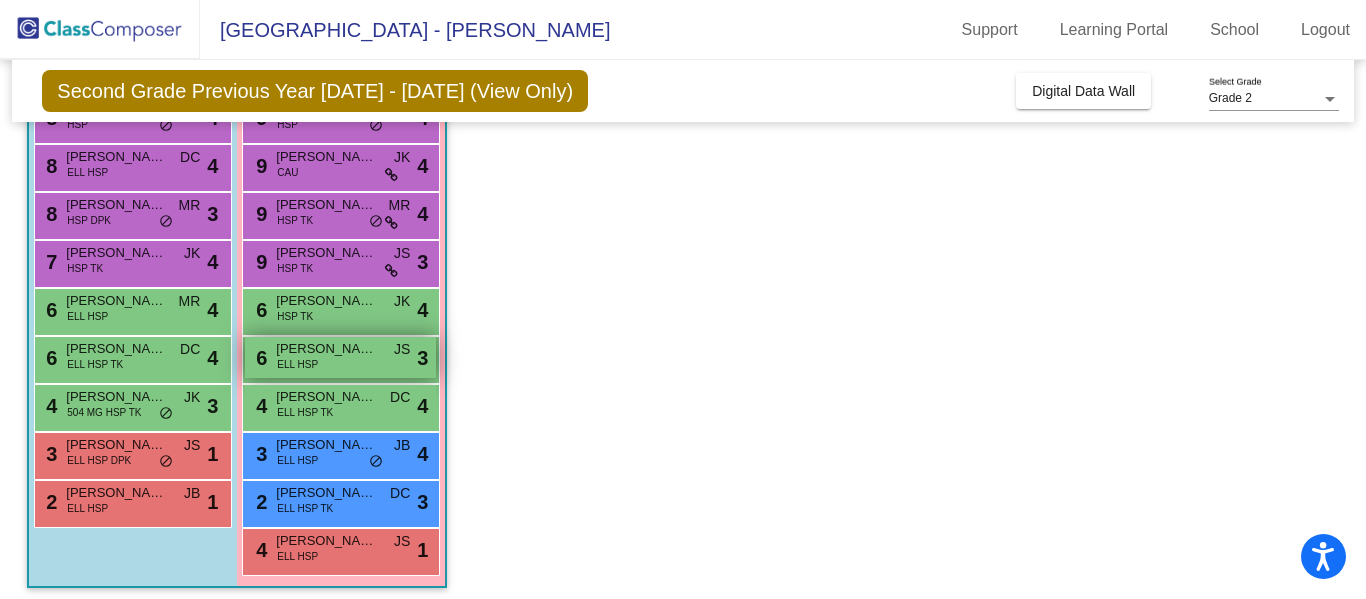 click on "[PERSON_NAME]" at bounding box center (326, 349) 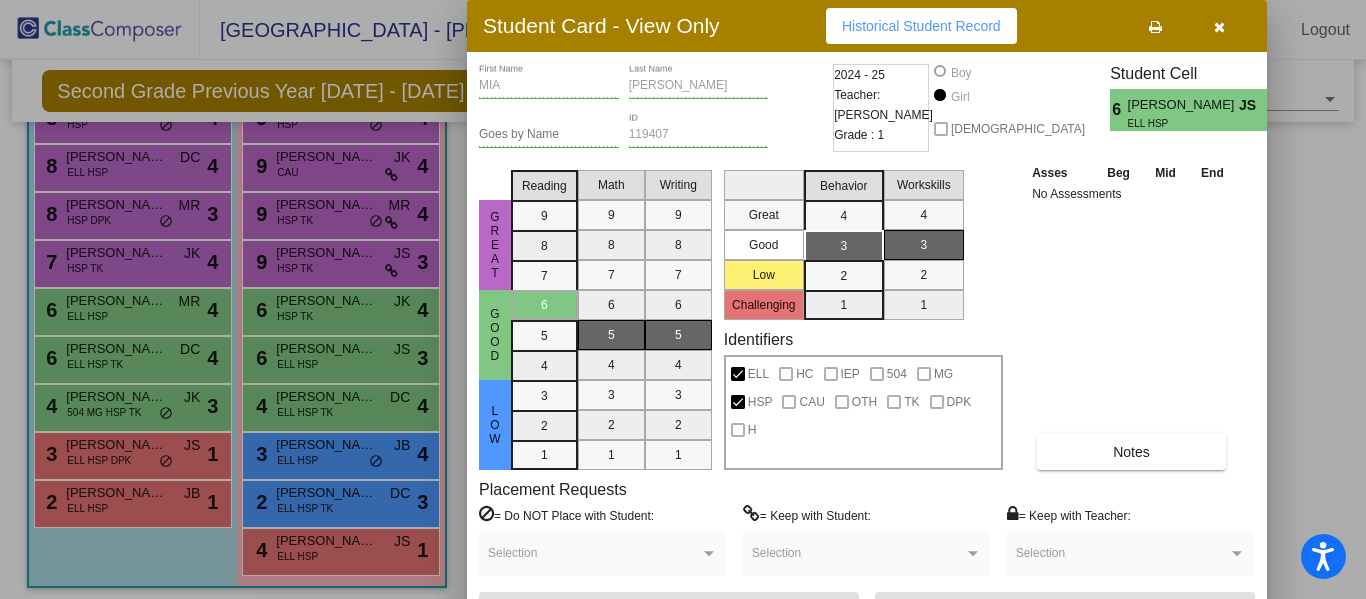 click at bounding box center [1219, 27] 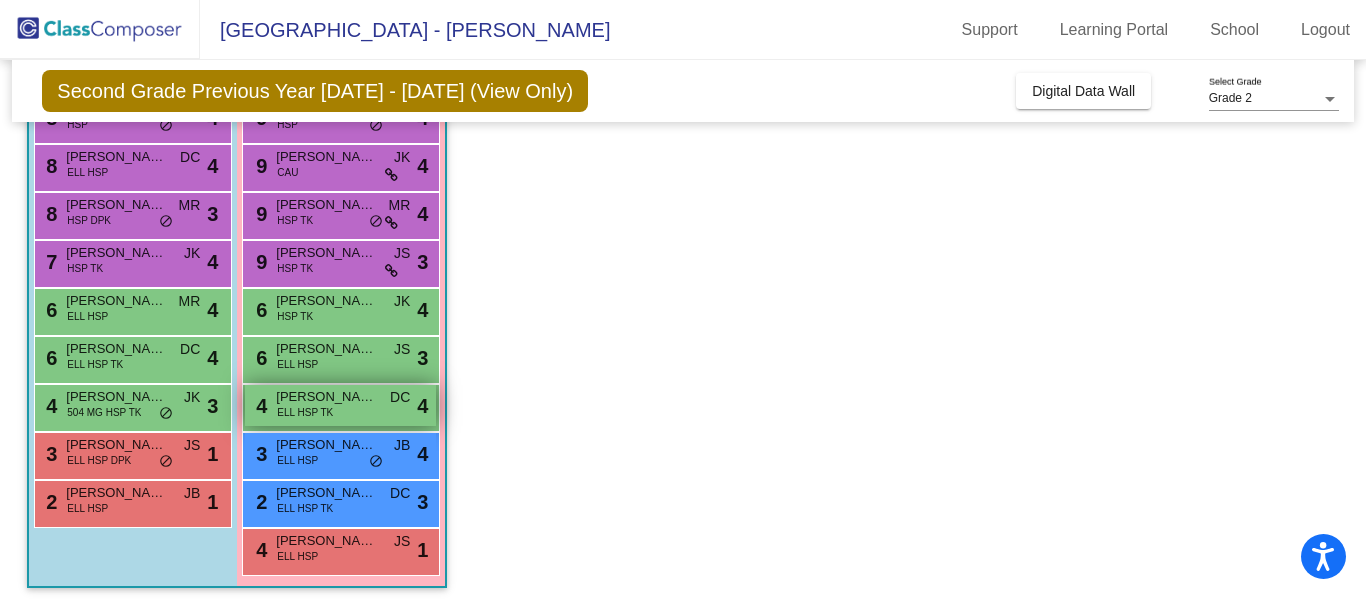 click on "4 [PERSON_NAME] ELL HSP TK DC lock do_not_disturb_alt 4" at bounding box center (340, 405) 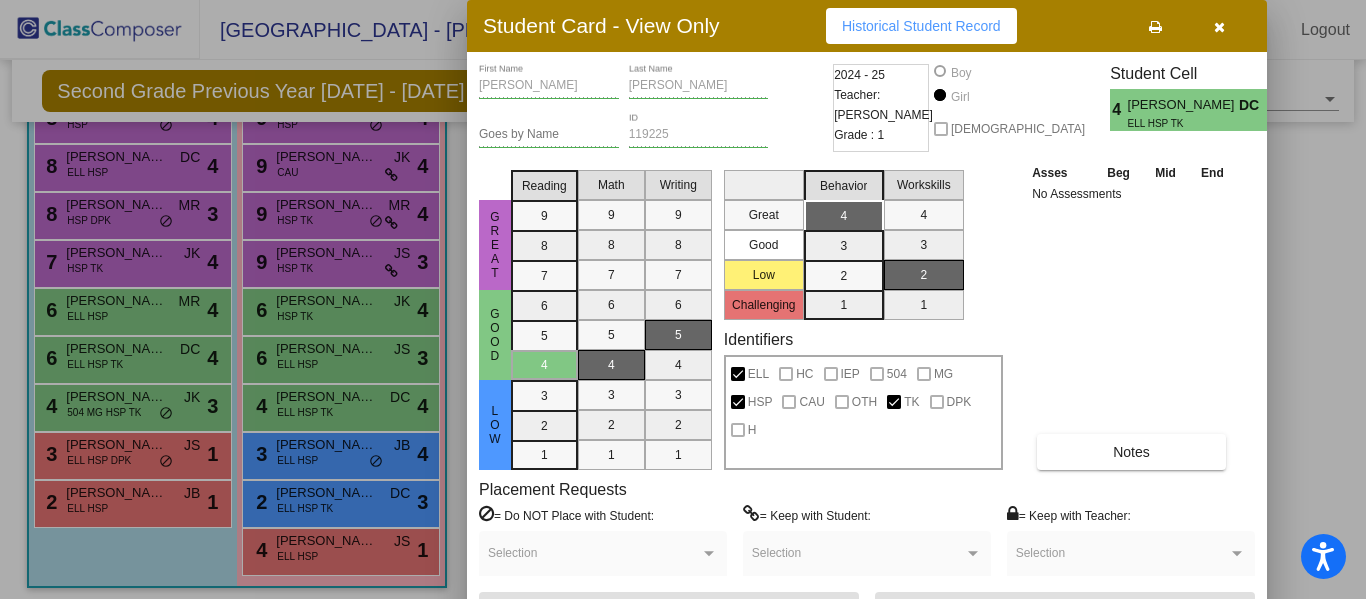 click at bounding box center [1219, 27] 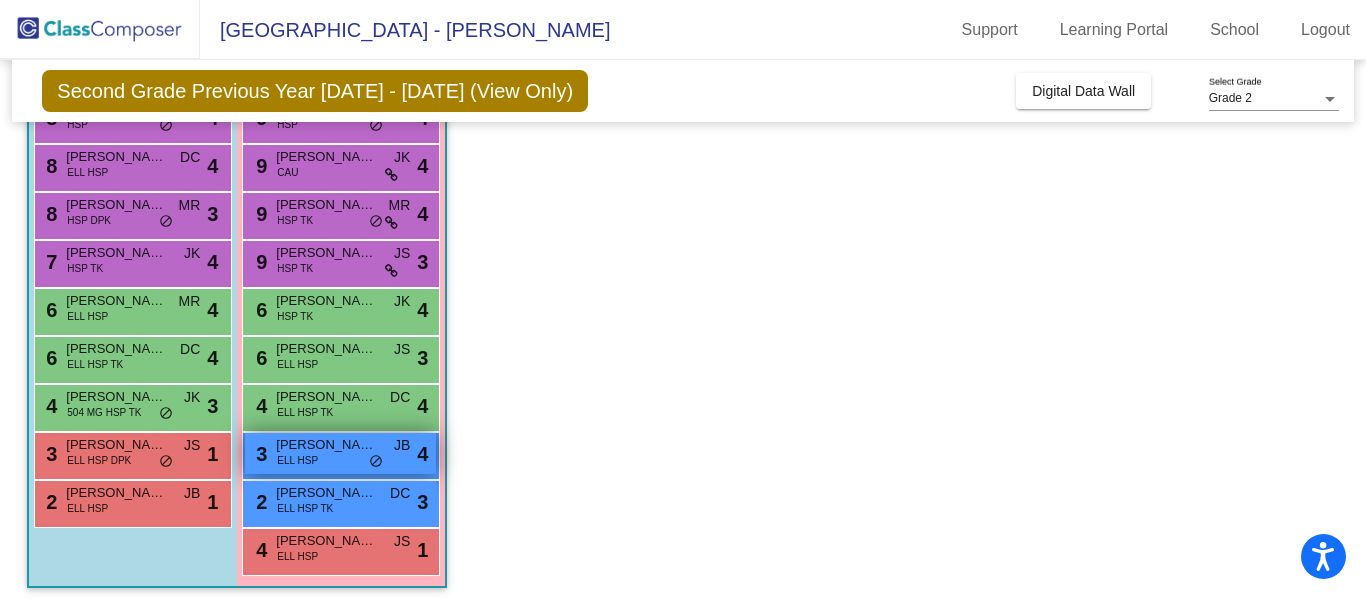 click on "ELL HSP" at bounding box center [297, 460] 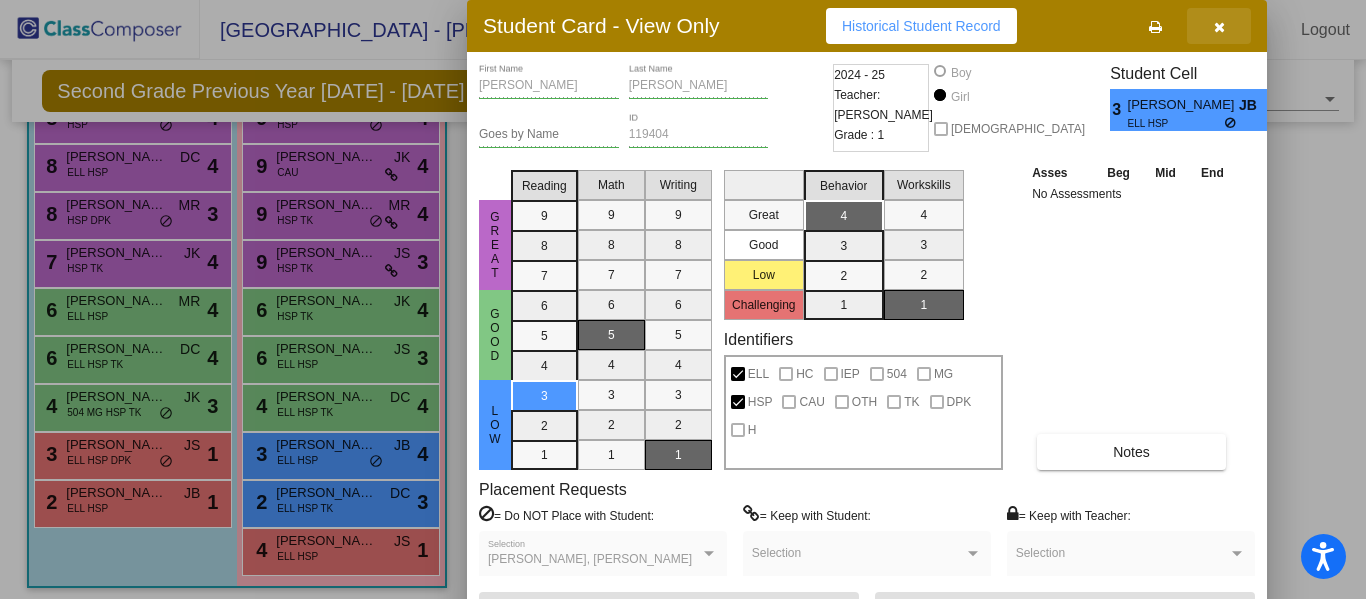 click at bounding box center [1219, 27] 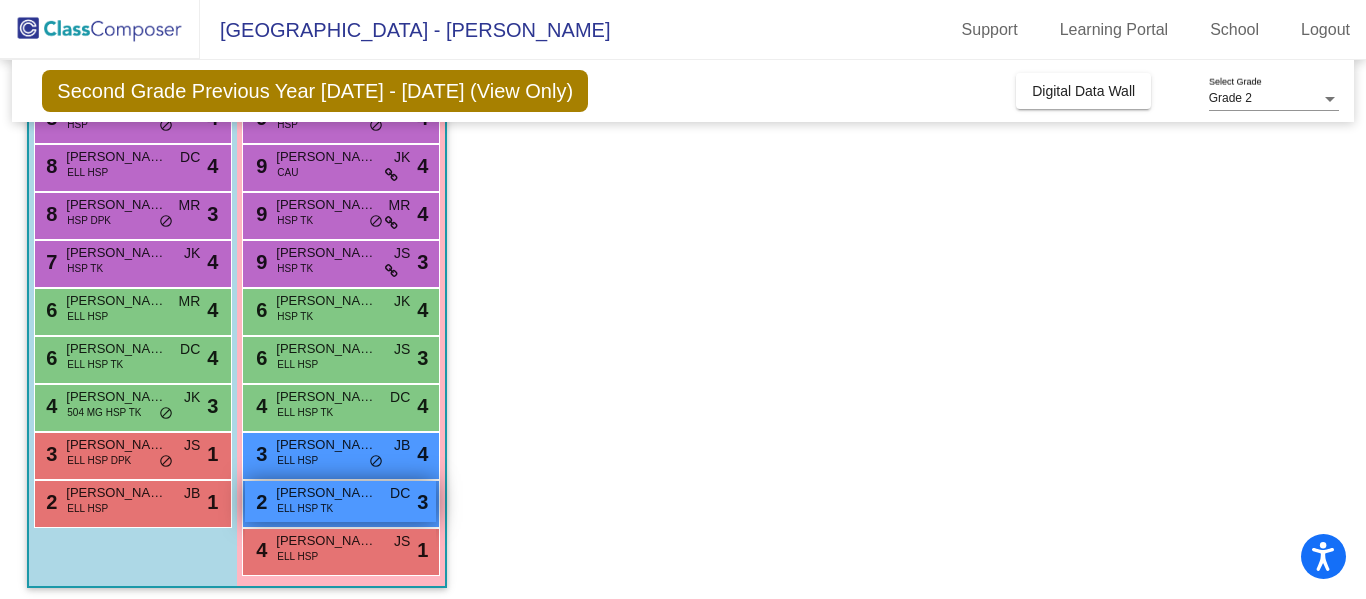 click on "2 [PERSON_NAME] ELL HSP TK DC lock do_not_disturb_alt 3" at bounding box center (340, 501) 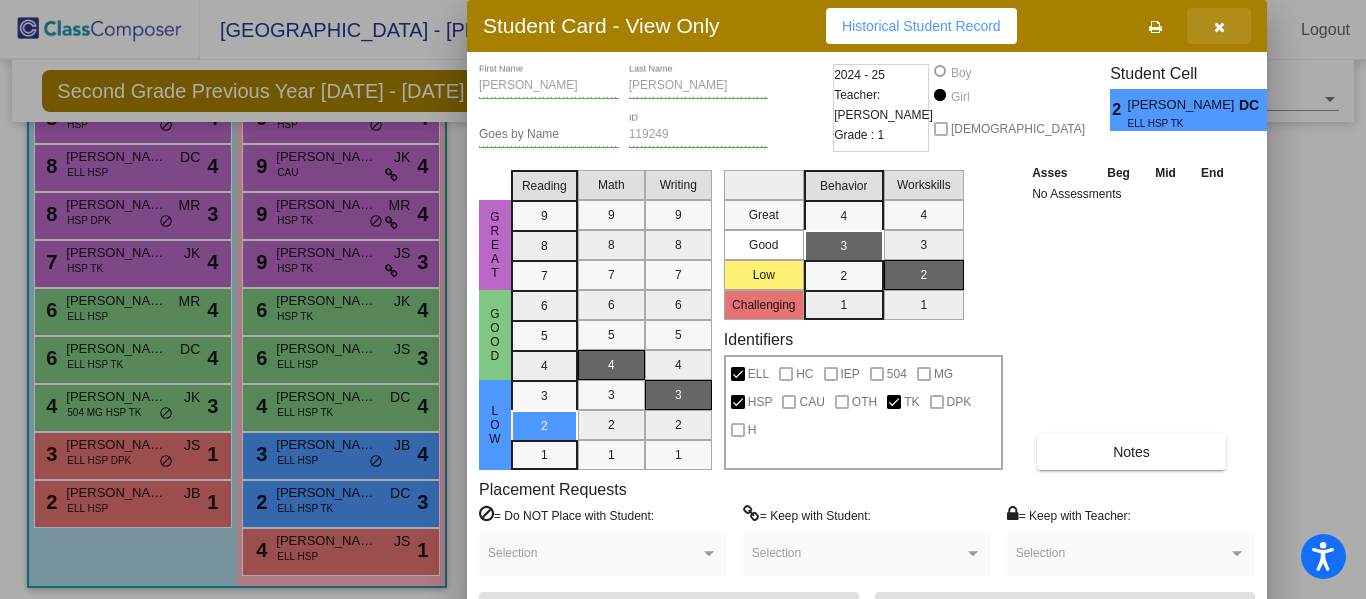 click at bounding box center [1219, 27] 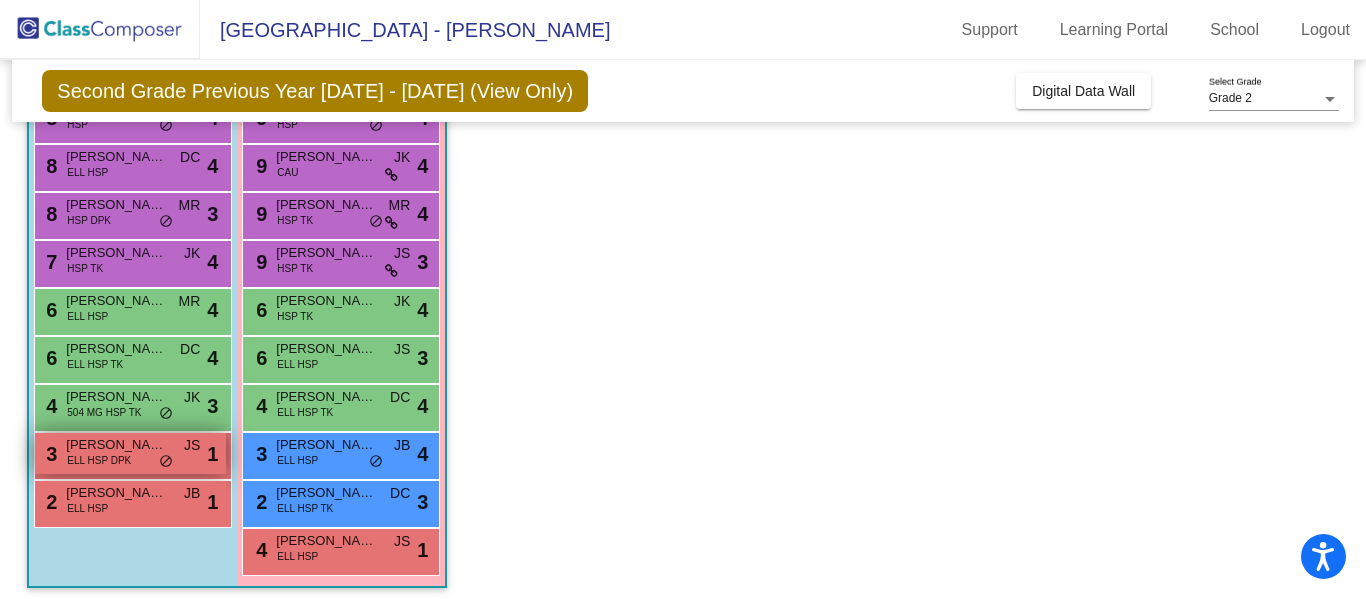 click on "3 [PERSON_NAME] ELL HSP DPK JS lock do_not_disturb_alt 1" at bounding box center (130, 453) 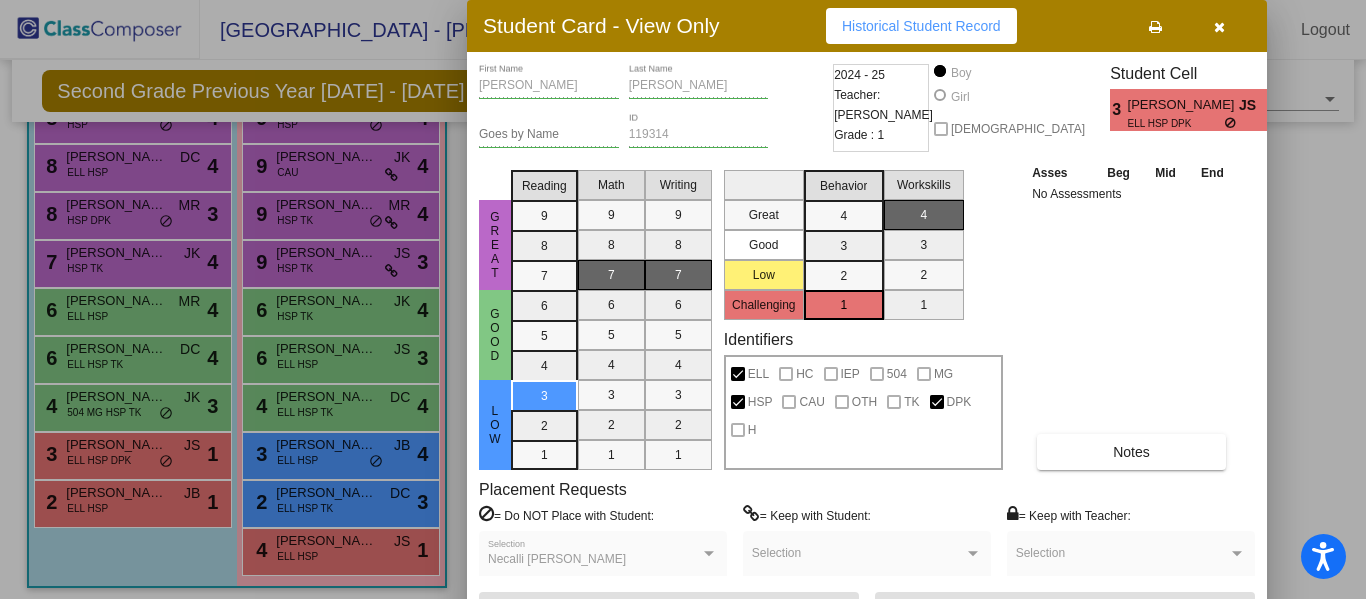 click at bounding box center [1219, 27] 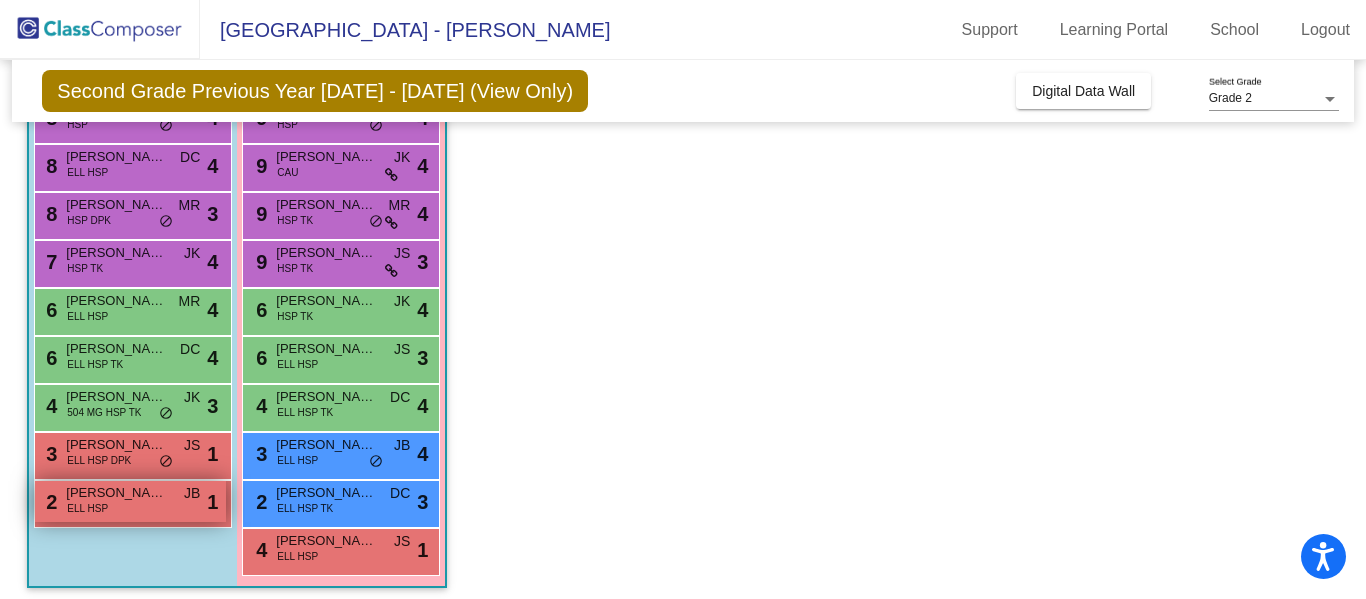 click on "2 [PERSON_NAME] De La [PERSON_NAME] ELL HSP JB lock do_not_disturb_alt 1" at bounding box center [130, 501] 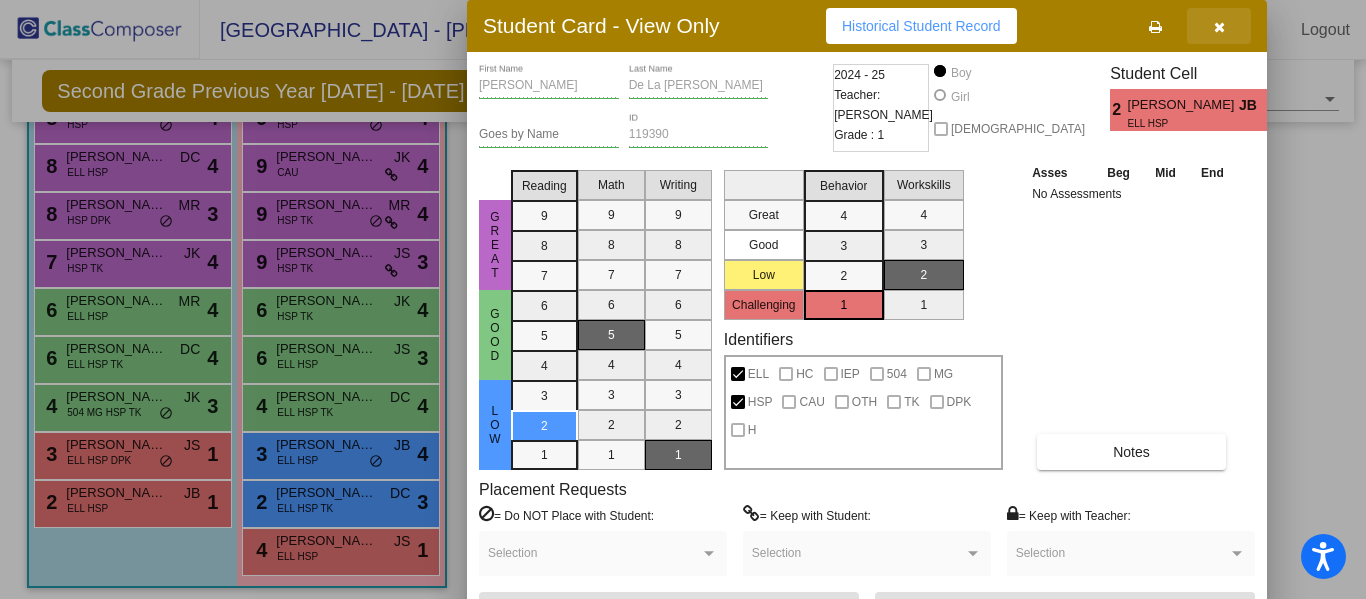 click at bounding box center [1219, 27] 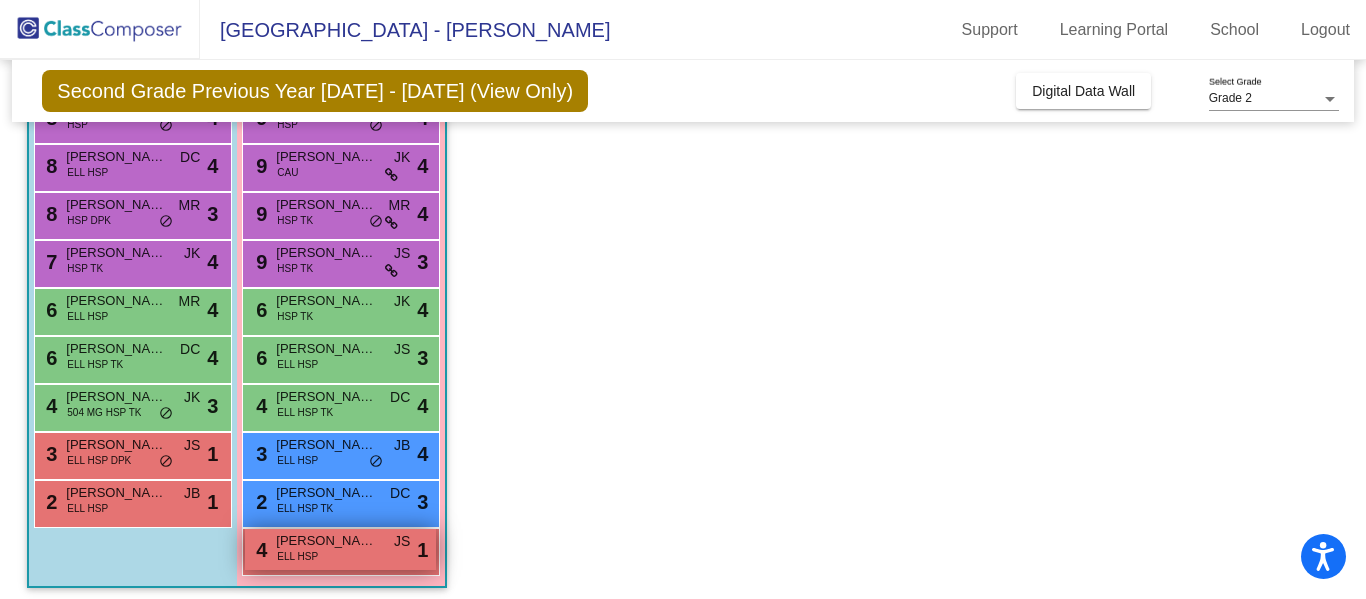 click on "ELL HSP" at bounding box center [297, 556] 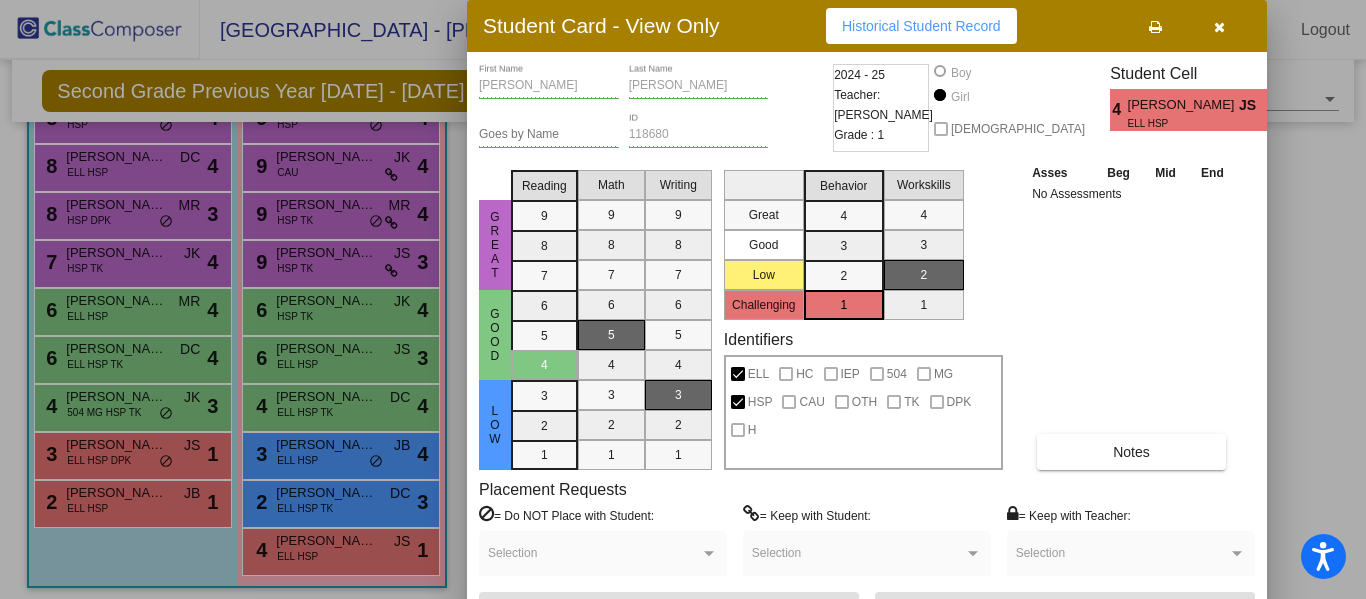 click at bounding box center (1219, 27) 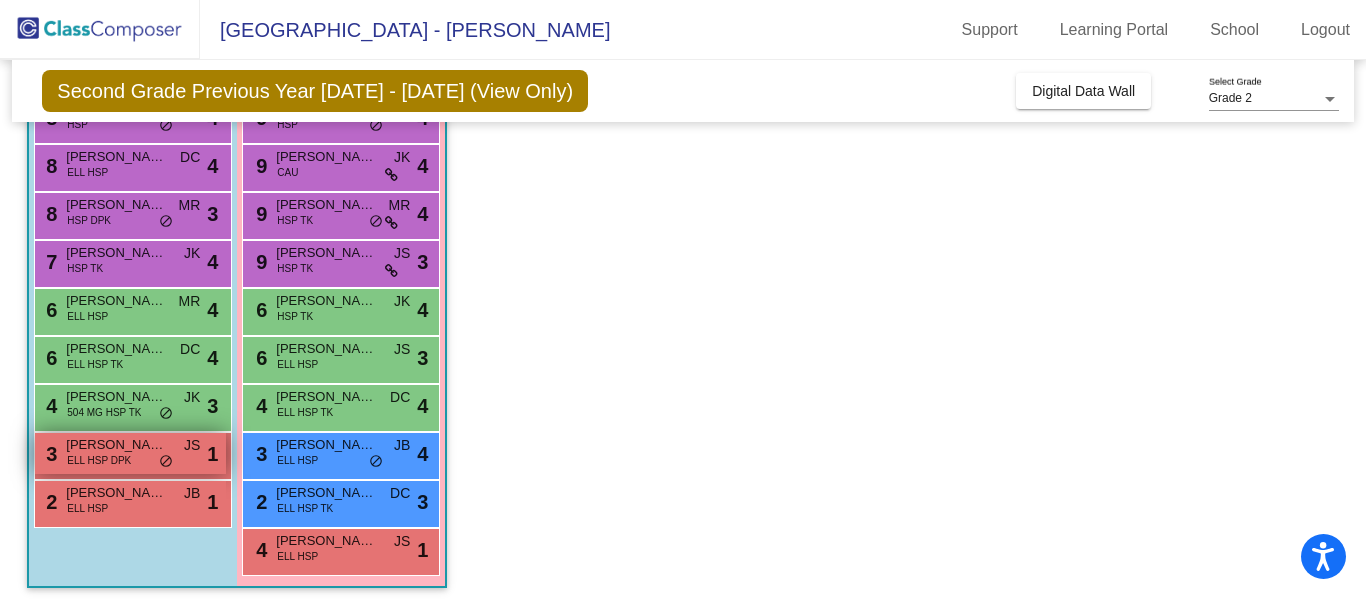 click on "3 [PERSON_NAME] ELL HSP DPK JS lock do_not_disturb_alt 1" at bounding box center (130, 453) 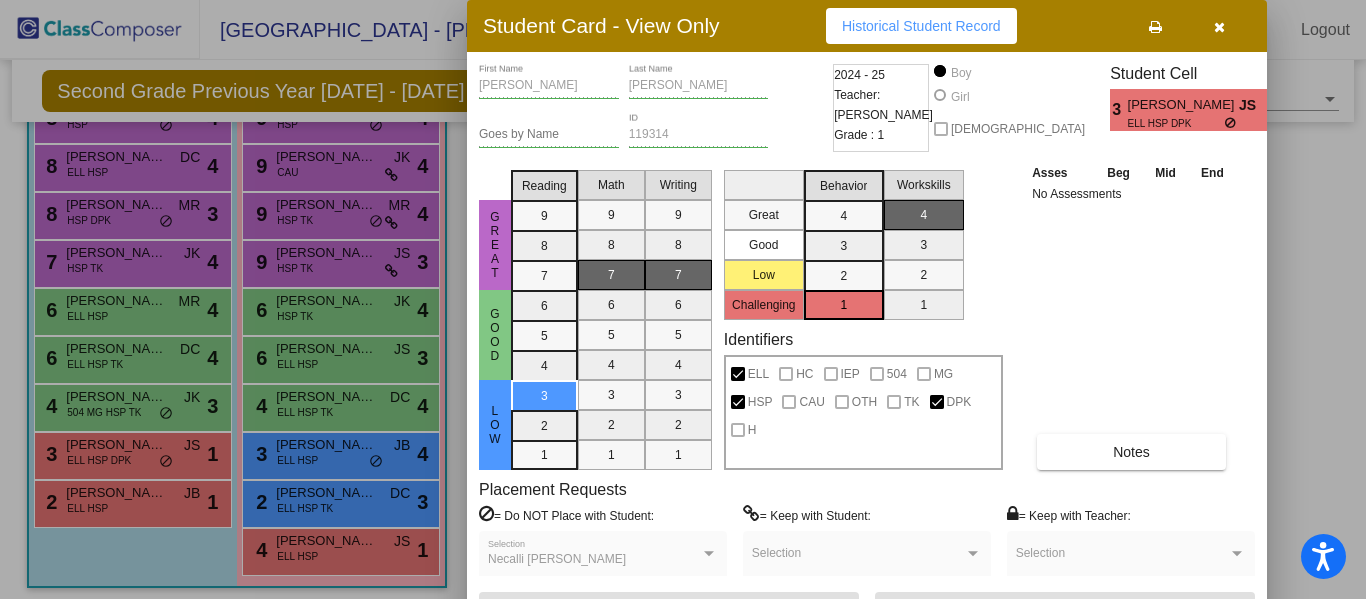 click at bounding box center (1219, 27) 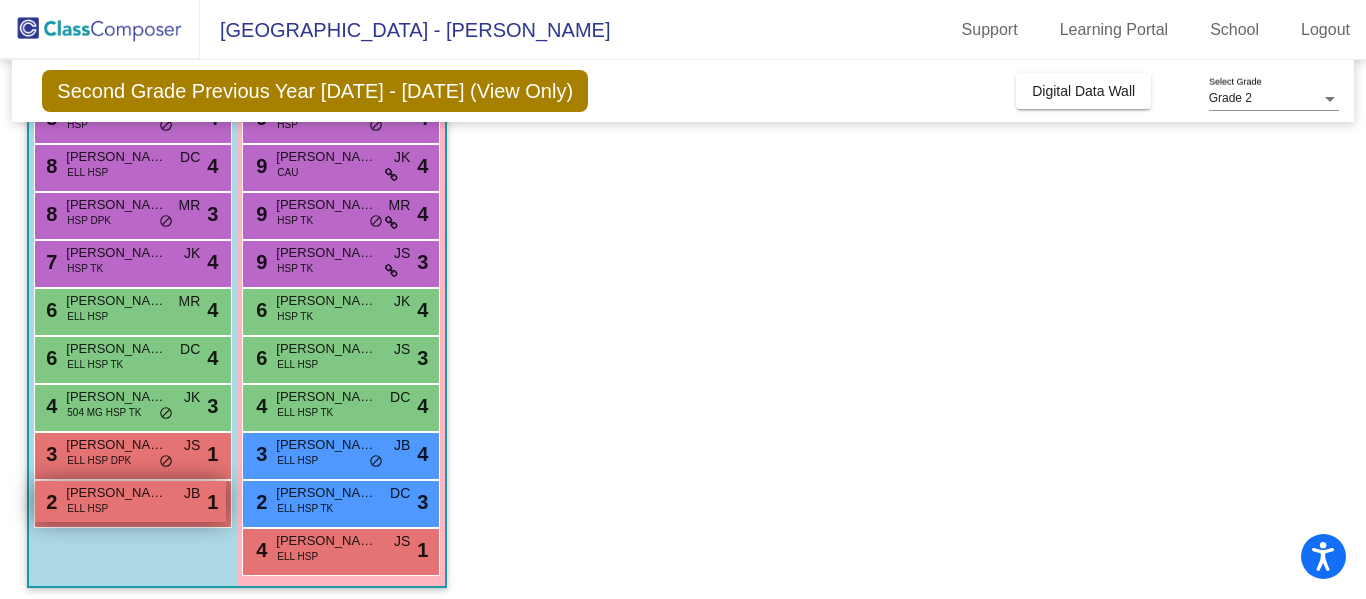 click on "2 [PERSON_NAME] De La [PERSON_NAME] ELL HSP JB lock do_not_disturb_alt 1" at bounding box center (130, 501) 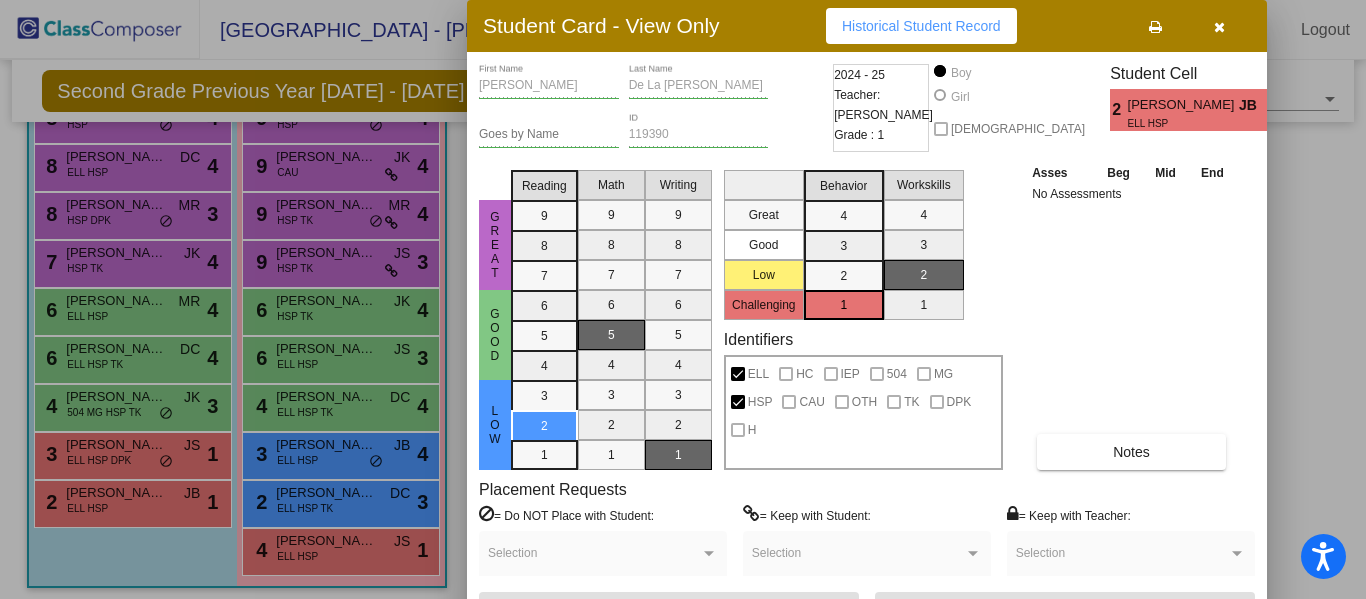 click at bounding box center [1219, 27] 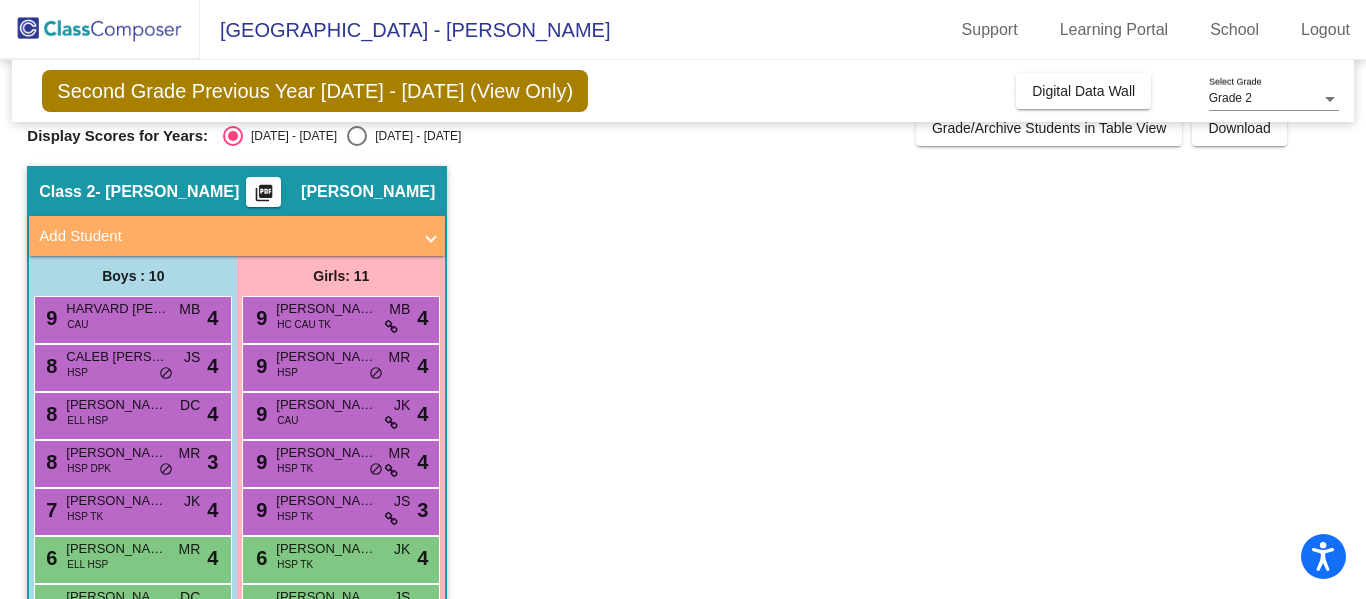 scroll, scrollTop: 0, scrollLeft: 0, axis: both 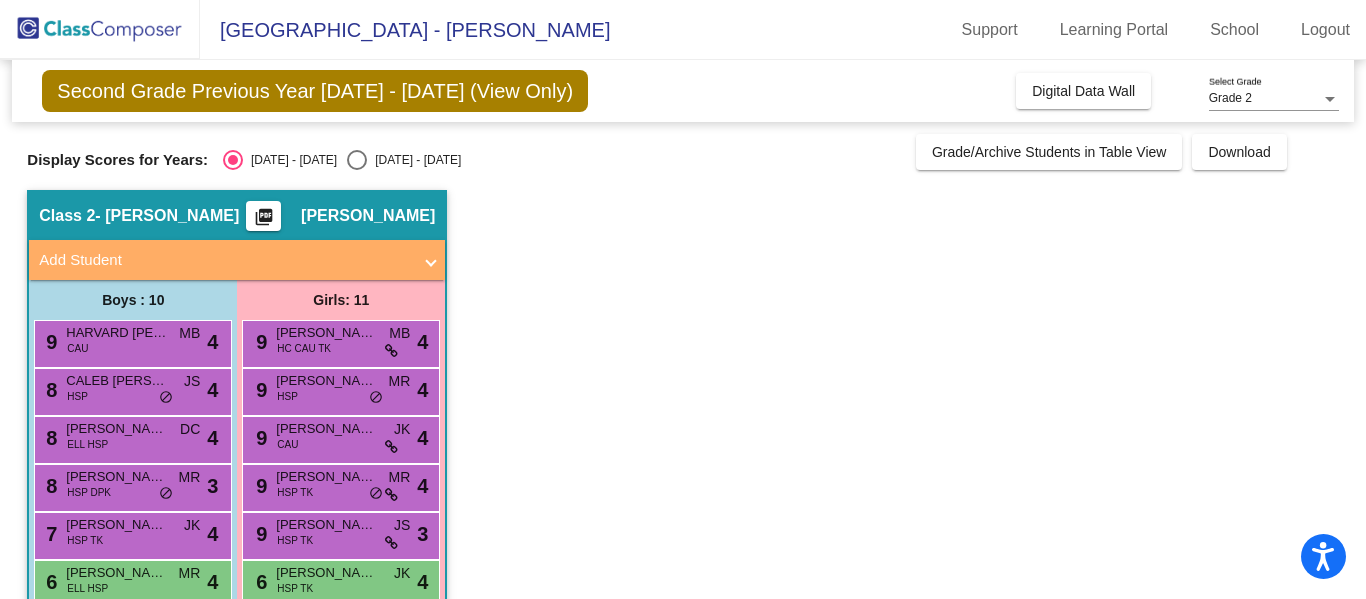 click at bounding box center (357, 160) 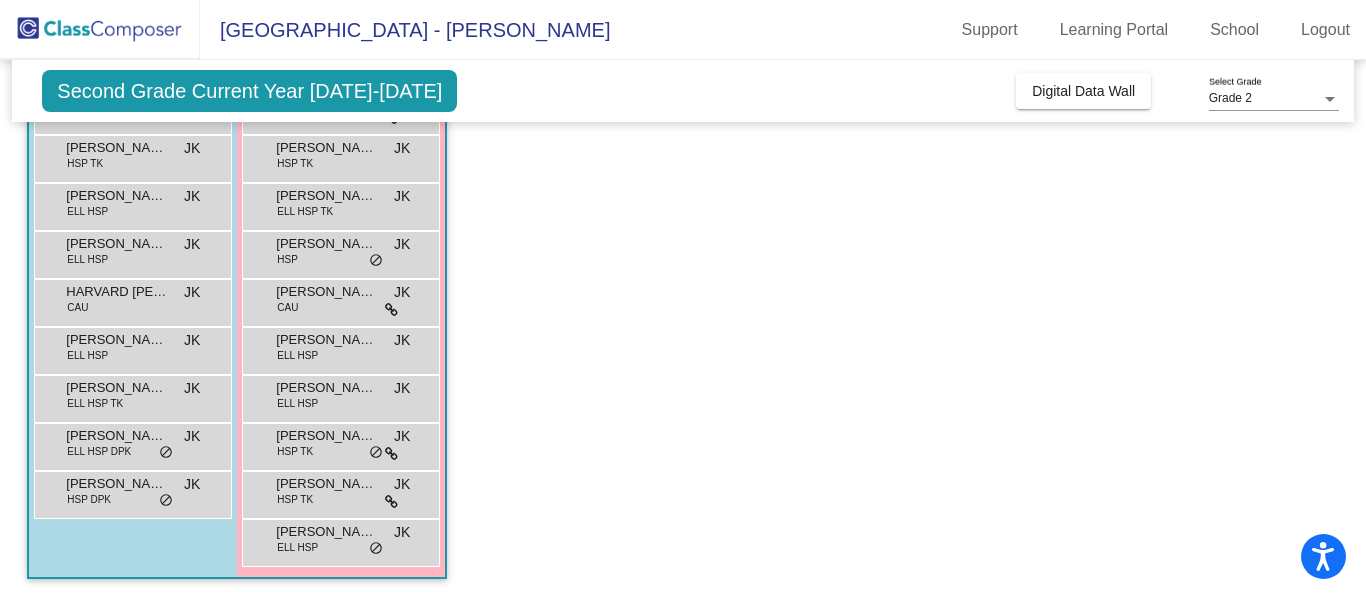 scroll, scrollTop: 0, scrollLeft: 0, axis: both 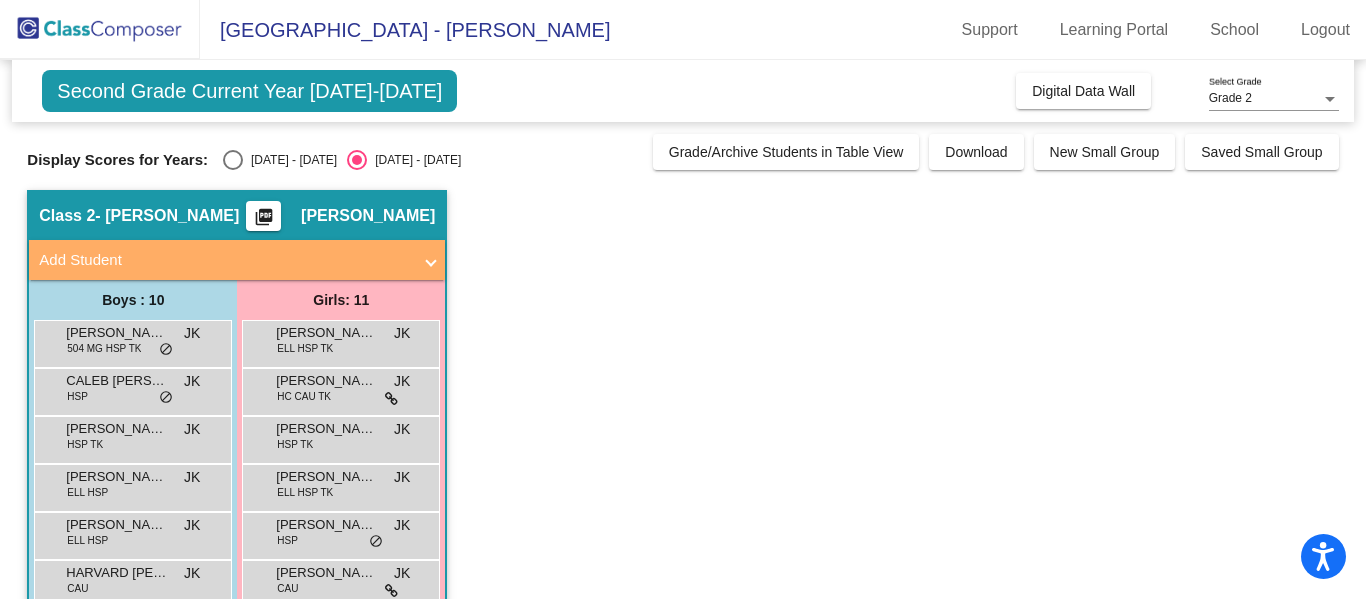click at bounding box center [233, 160] 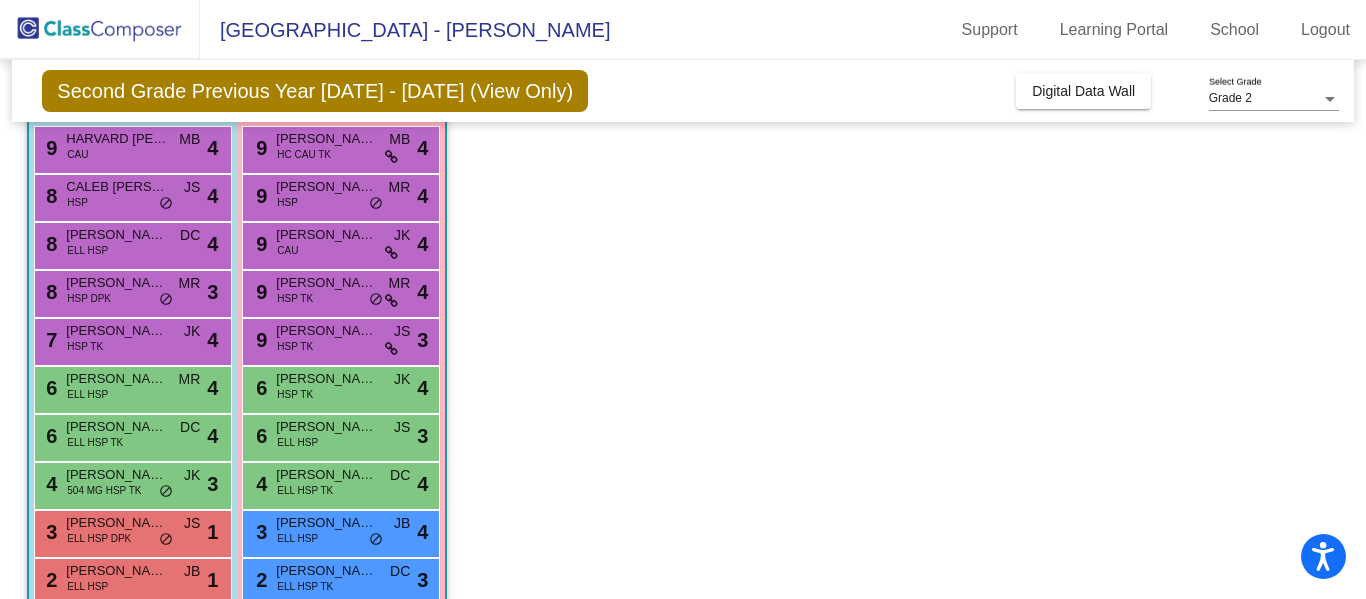 scroll, scrollTop: 281, scrollLeft: 0, axis: vertical 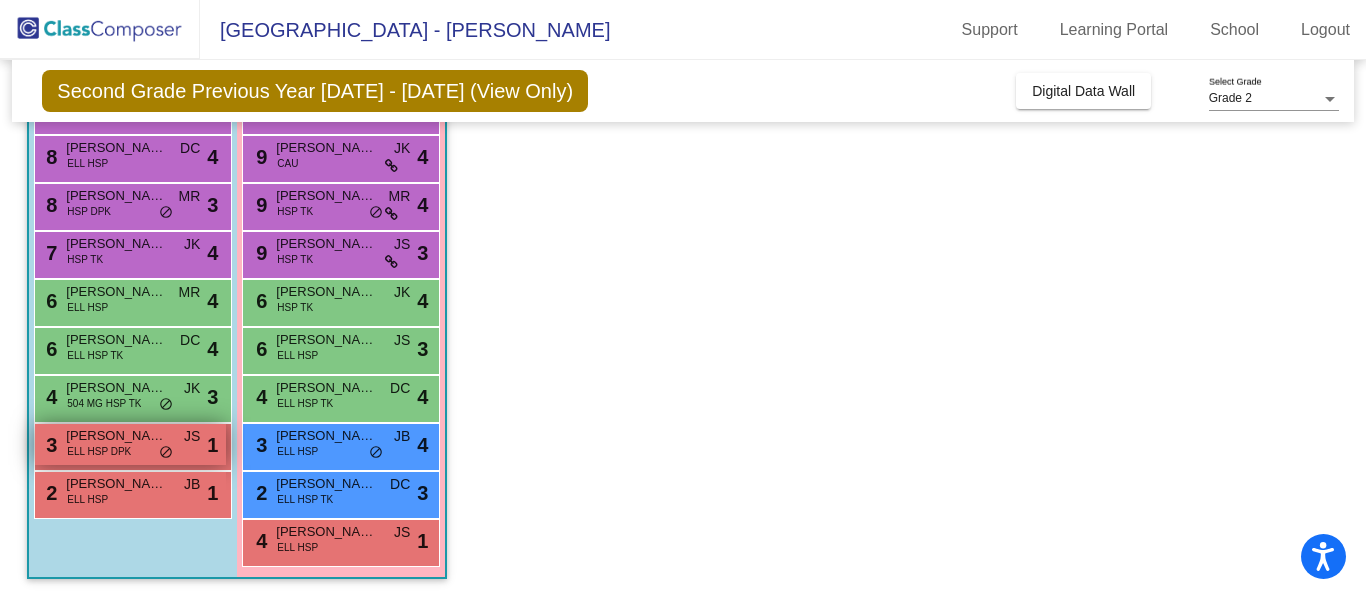 click on "3 [PERSON_NAME] ELL HSP DPK JS lock do_not_disturb_alt 1" at bounding box center [130, 444] 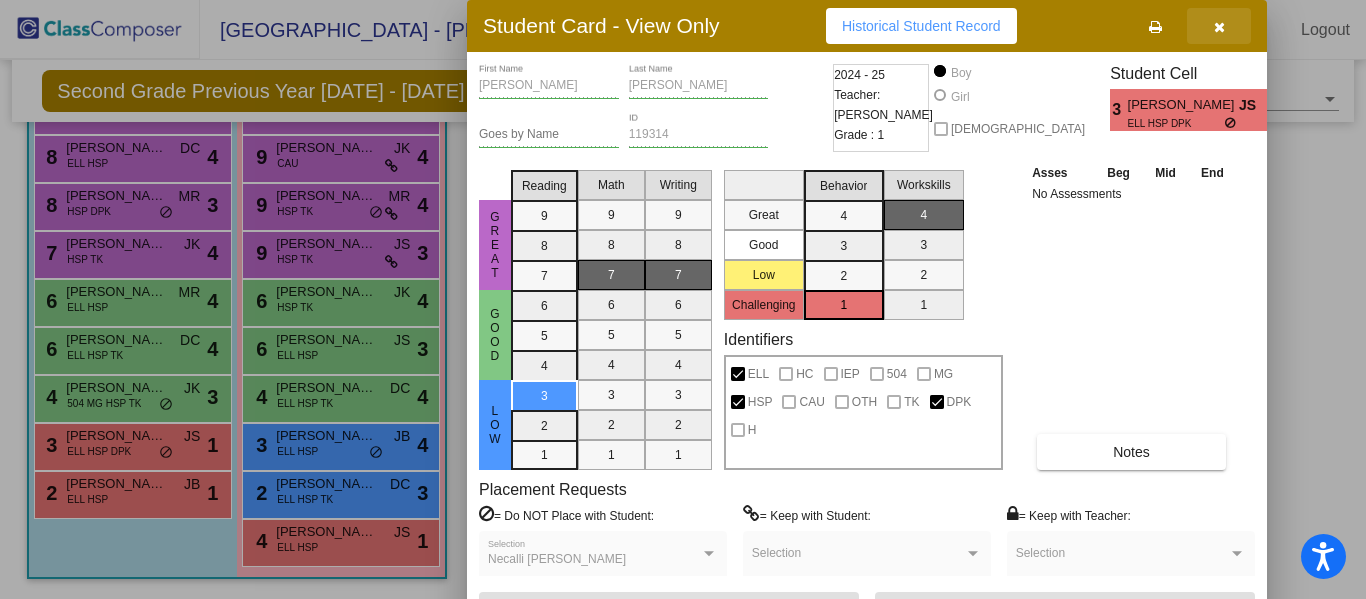 click at bounding box center [1219, 26] 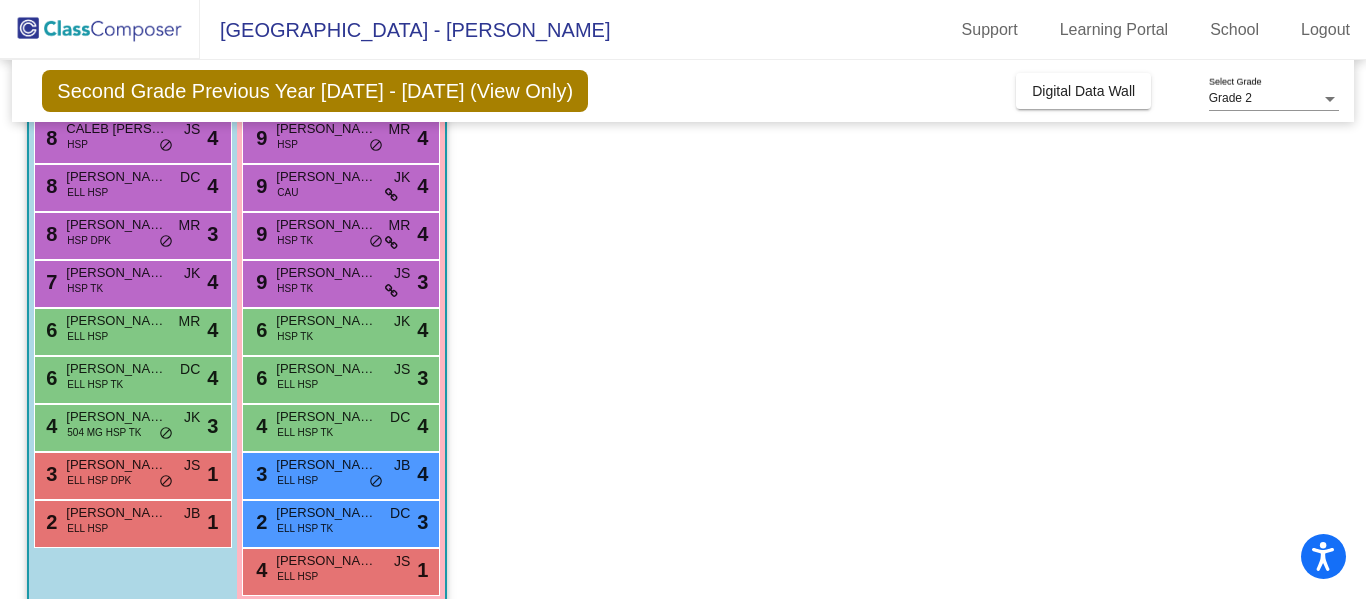 scroll, scrollTop: 281, scrollLeft: 0, axis: vertical 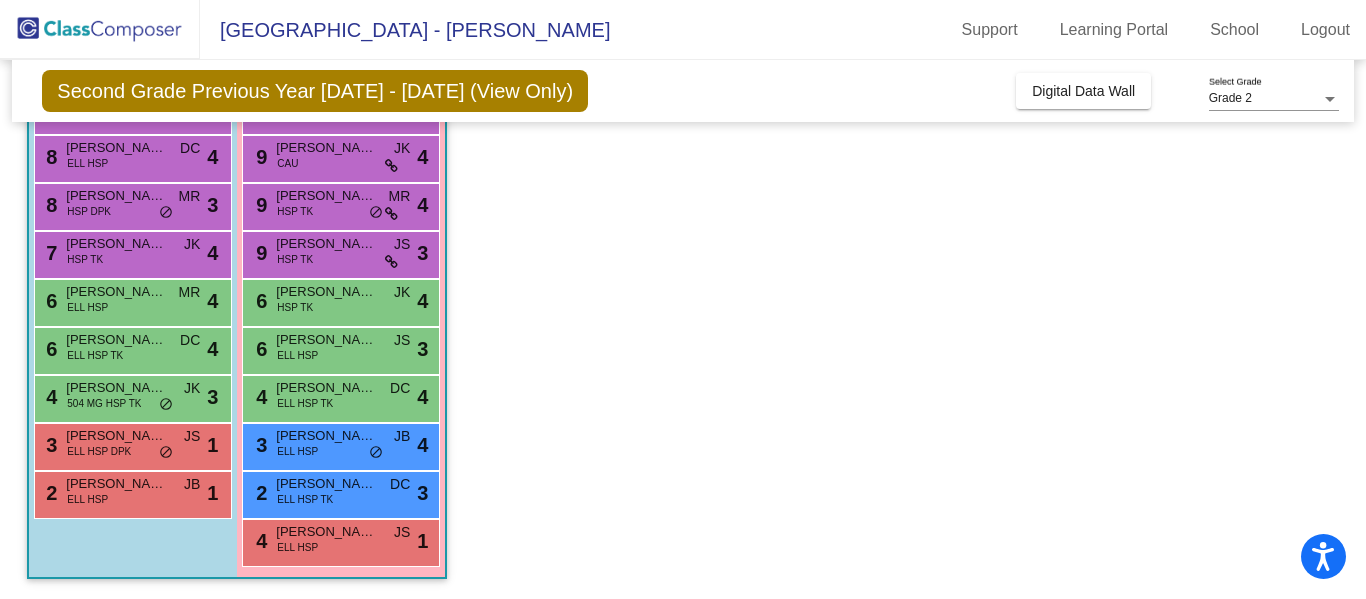 click on "Class 2   - [PERSON_NAME]  picture_as_pdf [PERSON_NAME]  Add Student  First Name Last Name Student Id  (Recommended)   Boy   Girl   [DEMOGRAPHIC_DATA] Add Close  Boys : 10  9 HARVARD [PERSON_NAME] CAU MB lock do_not_disturb_alt 4 8 CALEB [PERSON_NAME] HSP JS lock do_not_disturb_alt 4 8 [PERSON_NAME] Guatemala [PERSON_NAME] HSP DC lock do_not_disturb_alt 4 8 [PERSON_NAME] HSP DPK MR lock do_not_disturb_alt 3 7 [PERSON_NAME] HSP TK JK lock do_not_disturb_alt 4 6 [PERSON_NAME] [PERSON_NAME] HSP MR lock do_not_disturb_alt 4 6 [PERSON_NAME] ELL HSP TK DC lock do_not_disturb_alt 4 4 [PERSON_NAME] 504 MG HSP TK JK lock do_not_disturb_alt 3 3 [PERSON_NAME] ELL HSP DPK JS lock do_not_disturb_alt 1 2 [PERSON_NAME] De La [PERSON_NAME] ELL HSP JB lock do_not_disturb_alt 1 Girls: 11 9 [PERSON_NAME] CAU TK MB lock do_not_disturb_alt 4 9 [PERSON_NAME] HSP MR lock do_not_disturb_alt 4 9 [PERSON_NAME] [PERSON_NAME] CAU JK lock do_not_disturb_alt 4 9 [PERSON_NAME] HSP TK MR lock do_not_disturb_alt 4 9 [PERSON_NAME] JS 3" 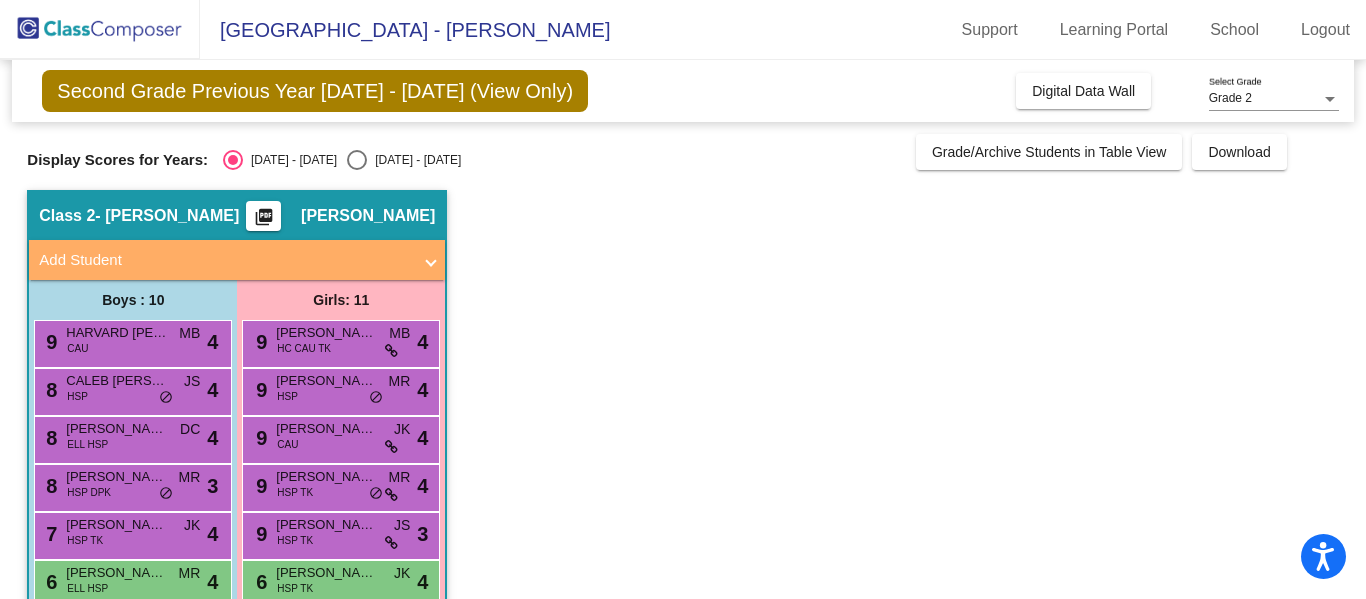 click at bounding box center (357, 160) 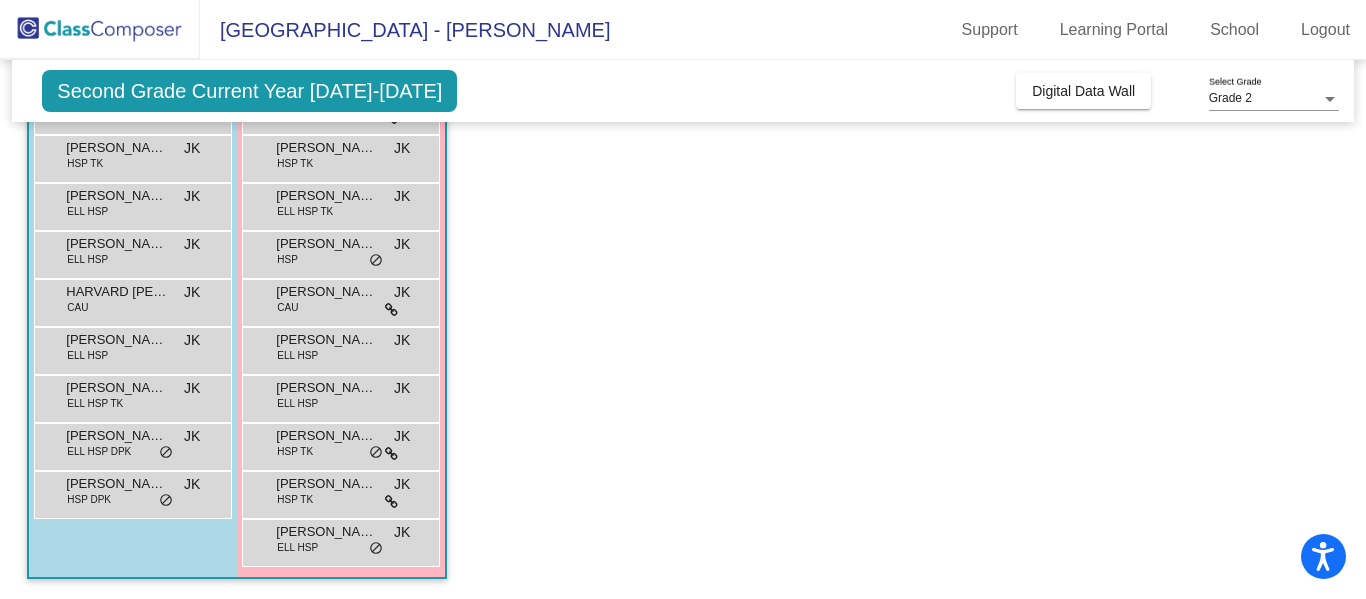scroll, scrollTop: 0, scrollLeft: 0, axis: both 